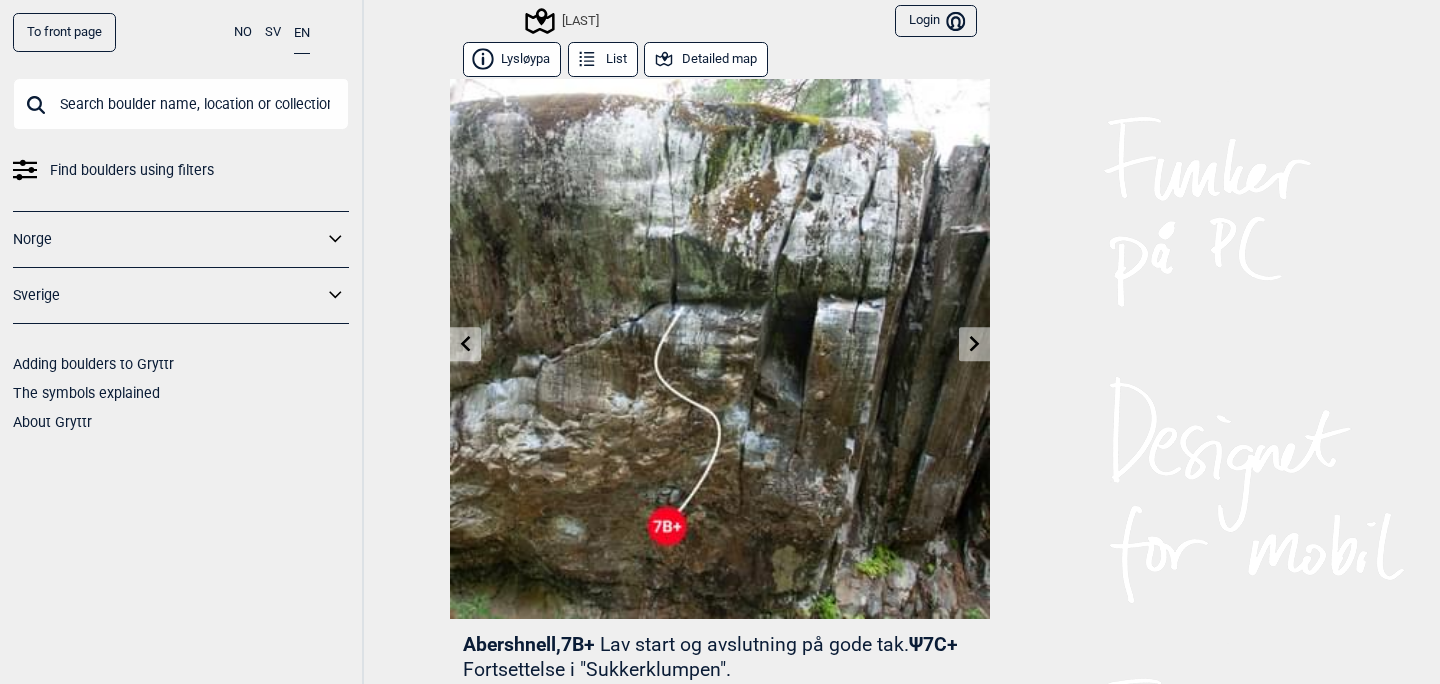 scroll, scrollTop: 0, scrollLeft: 0, axis: both 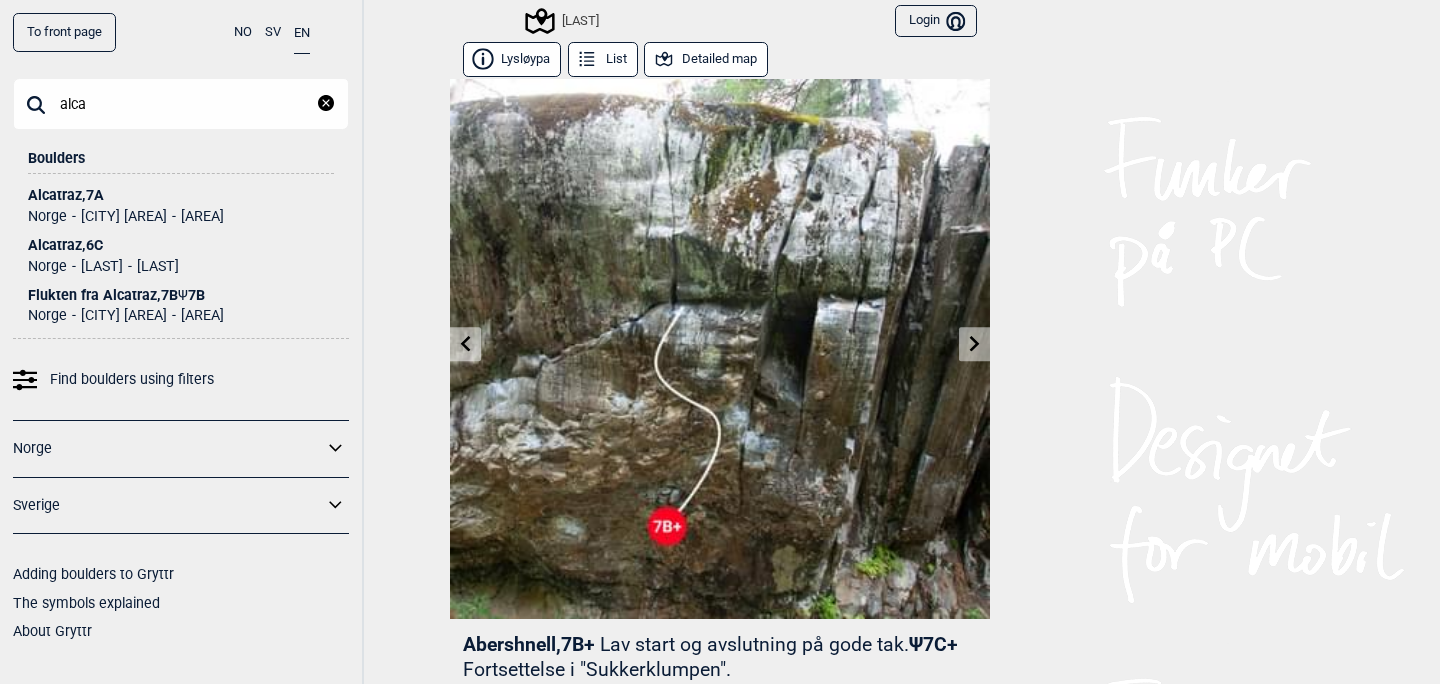 type on "alca" 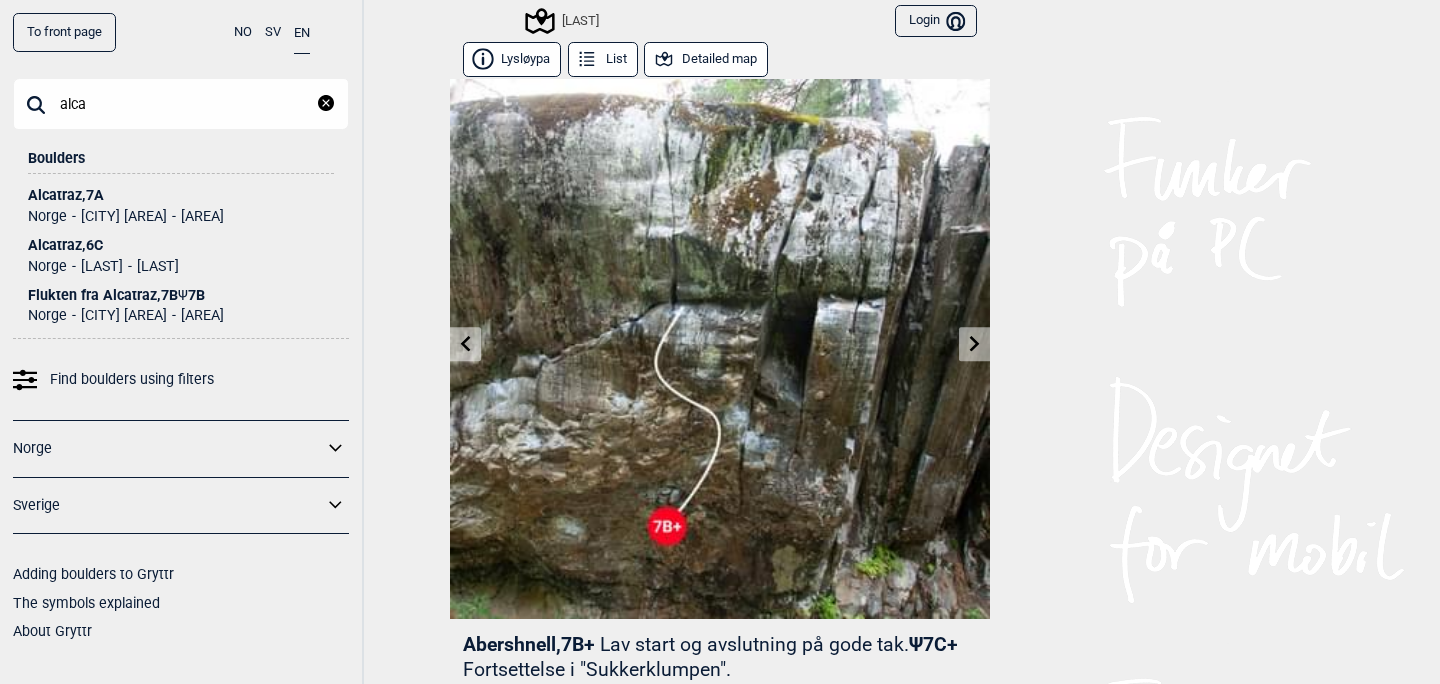 click on "Norge Oslo og omegn Sentrale Østmarka" at bounding box center (181, 313) 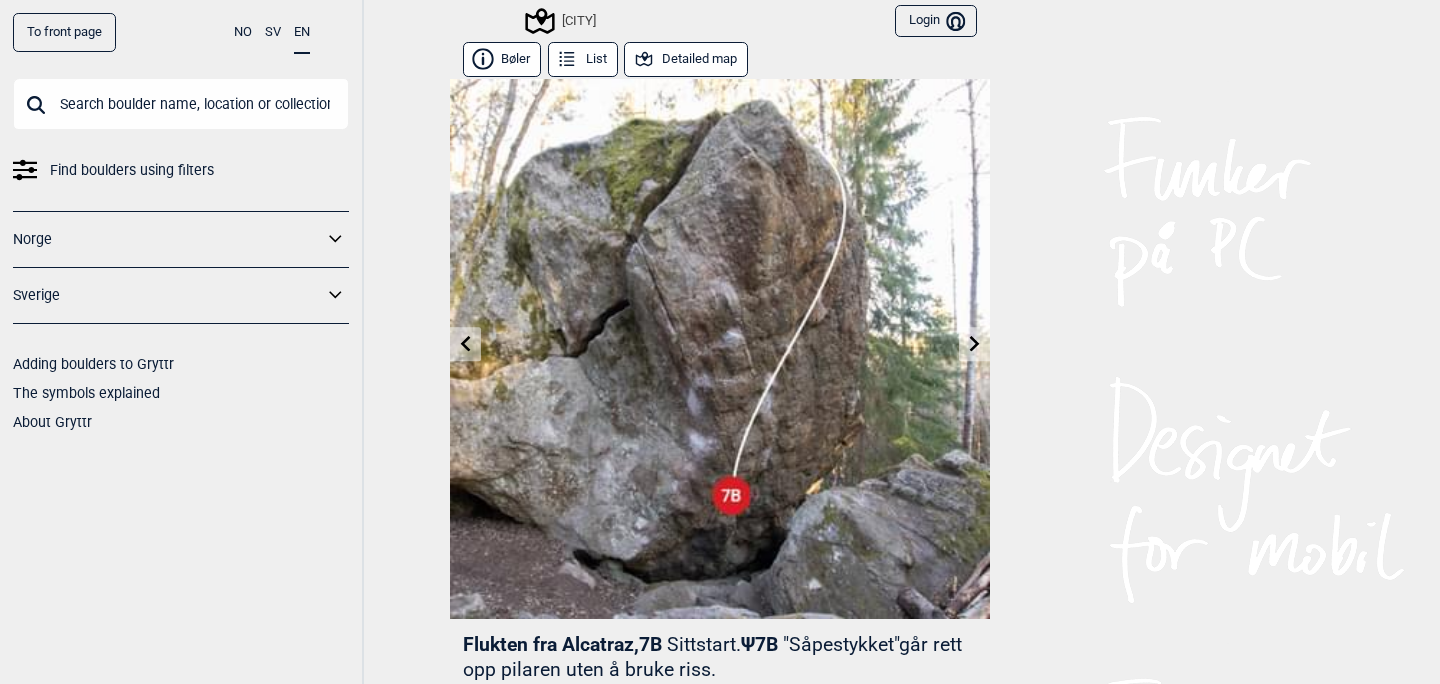 scroll, scrollTop: 0, scrollLeft: 0, axis: both 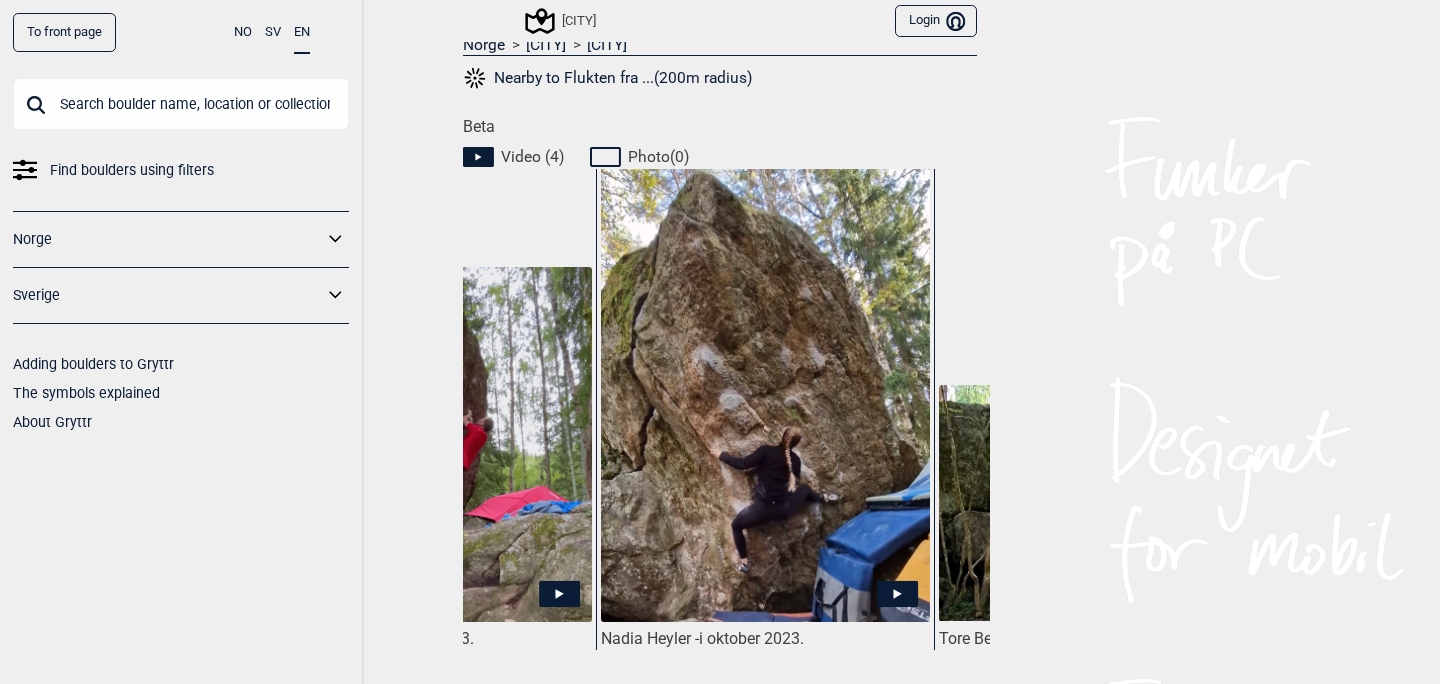 click 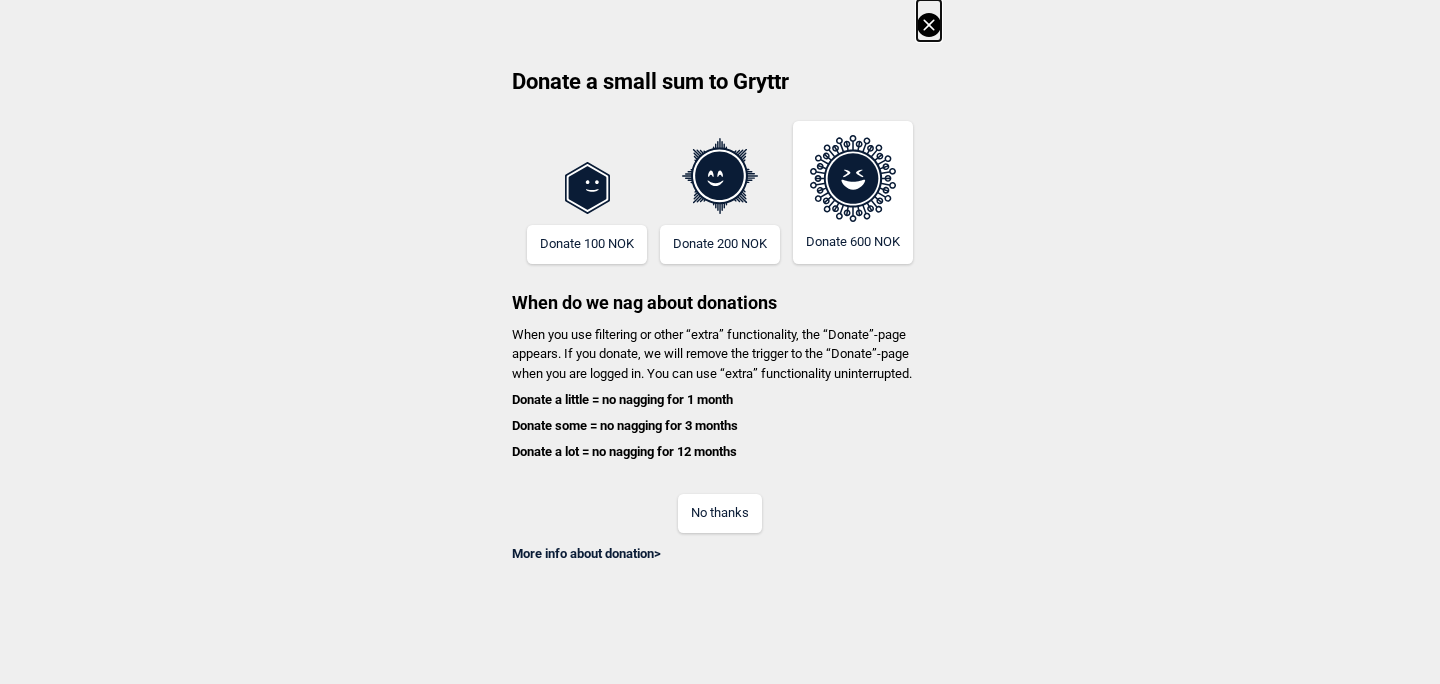click on "No thanks" at bounding box center [720, 513] 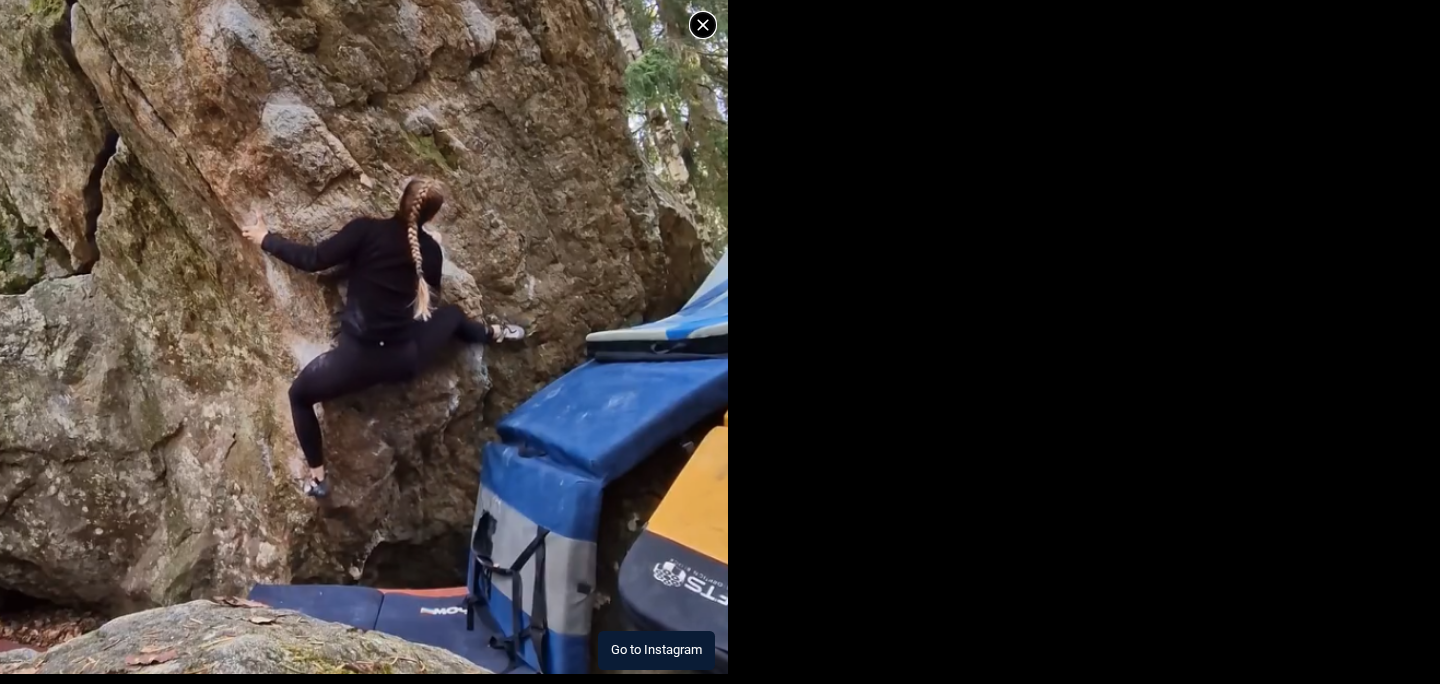 click on "Go to Instagram" at bounding box center (656, 650) 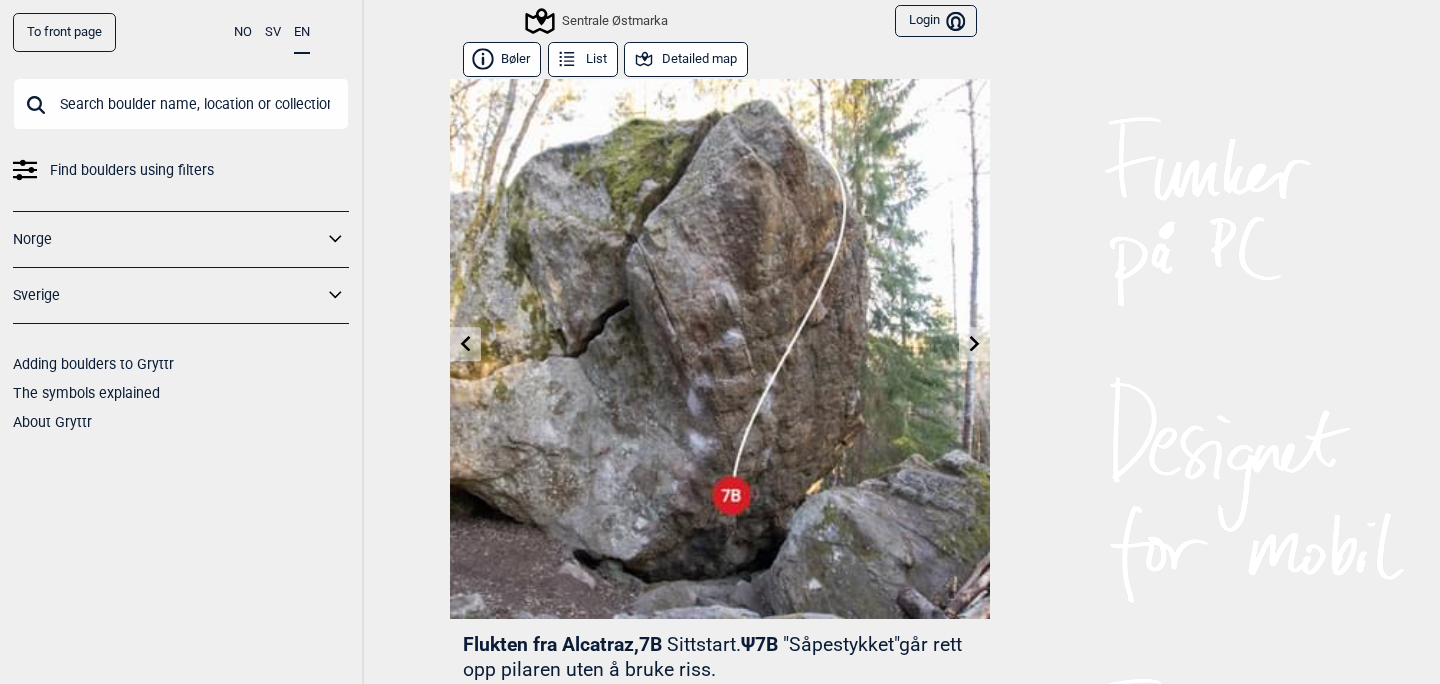 scroll, scrollTop: 0, scrollLeft: 0, axis: both 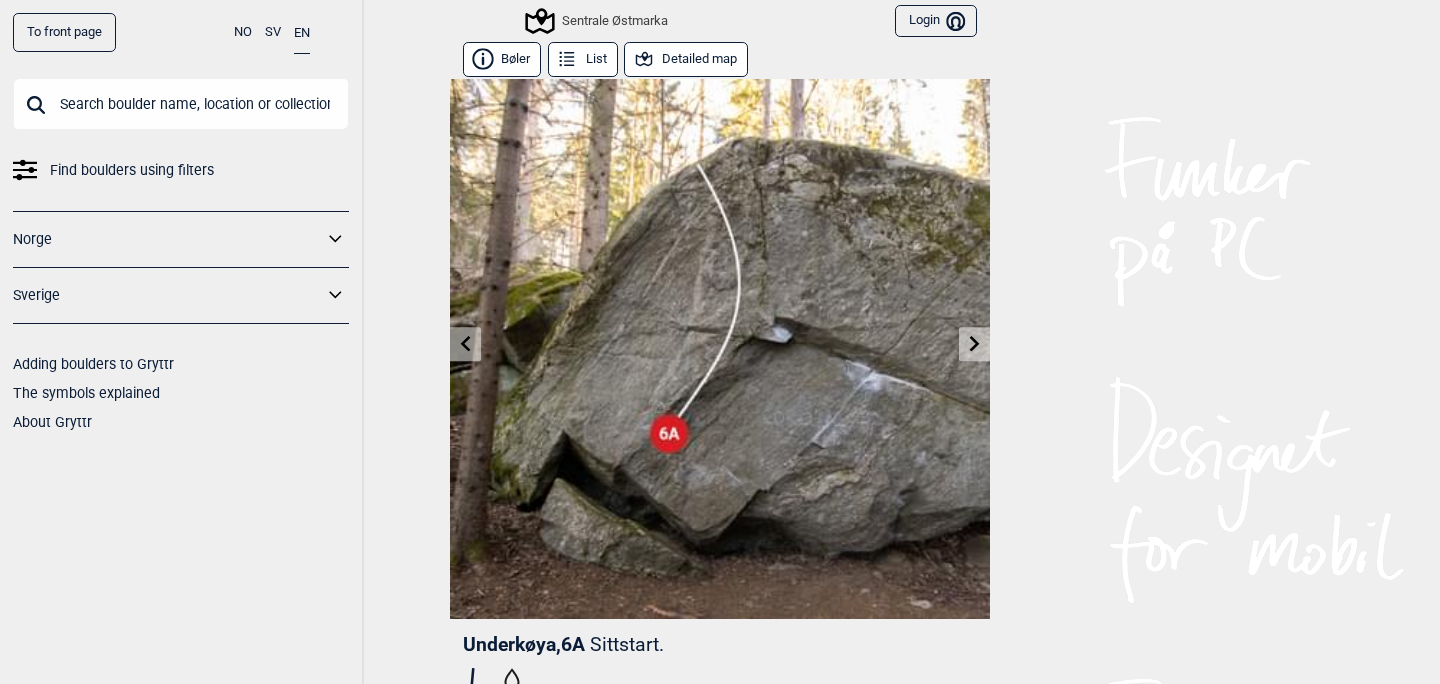 click at bounding box center (974, 344) 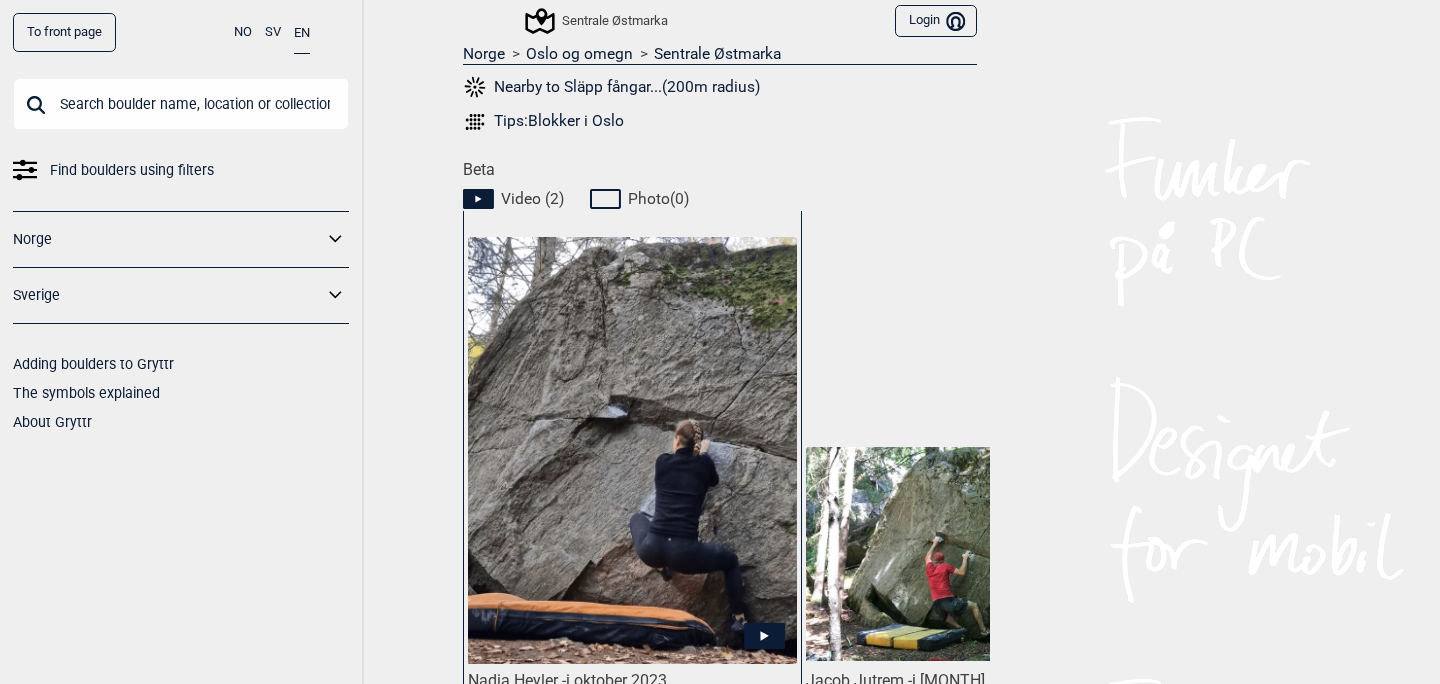 scroll, scrollTop: 851, scrollLeft: 0, axis: vertical 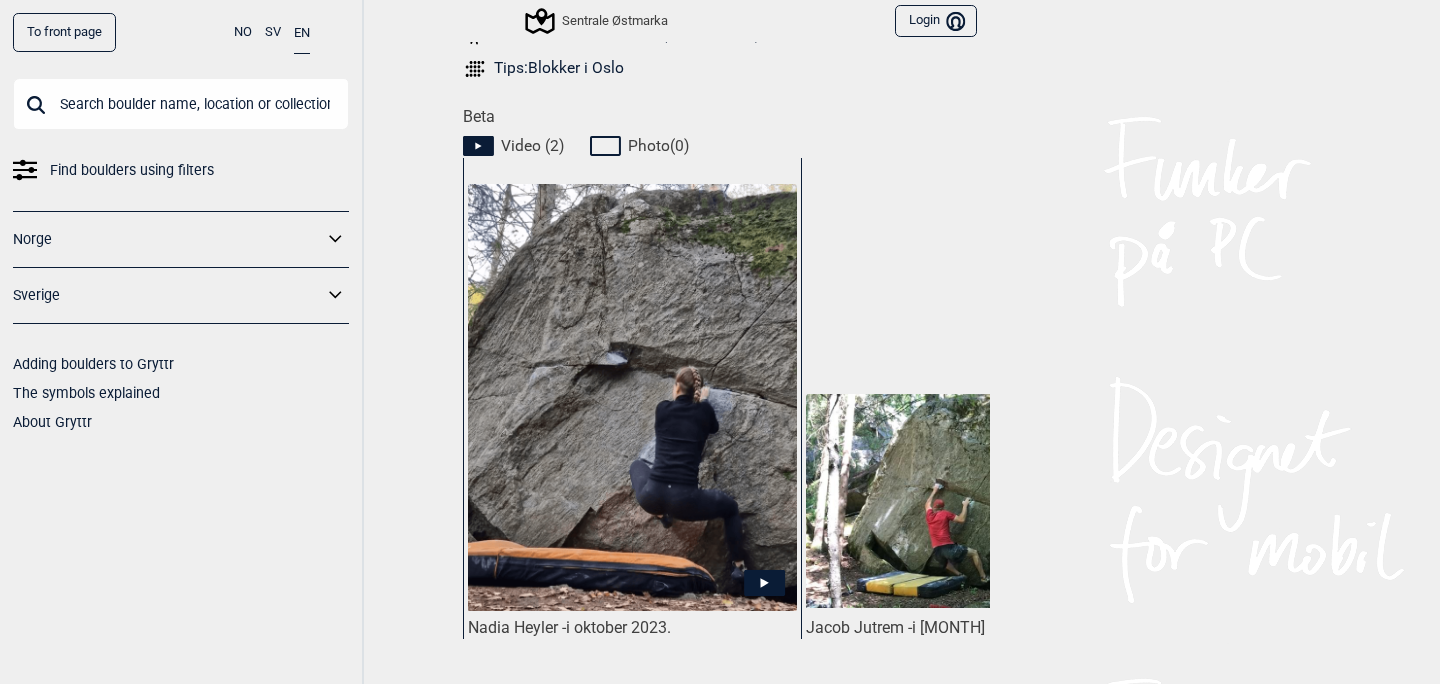 click 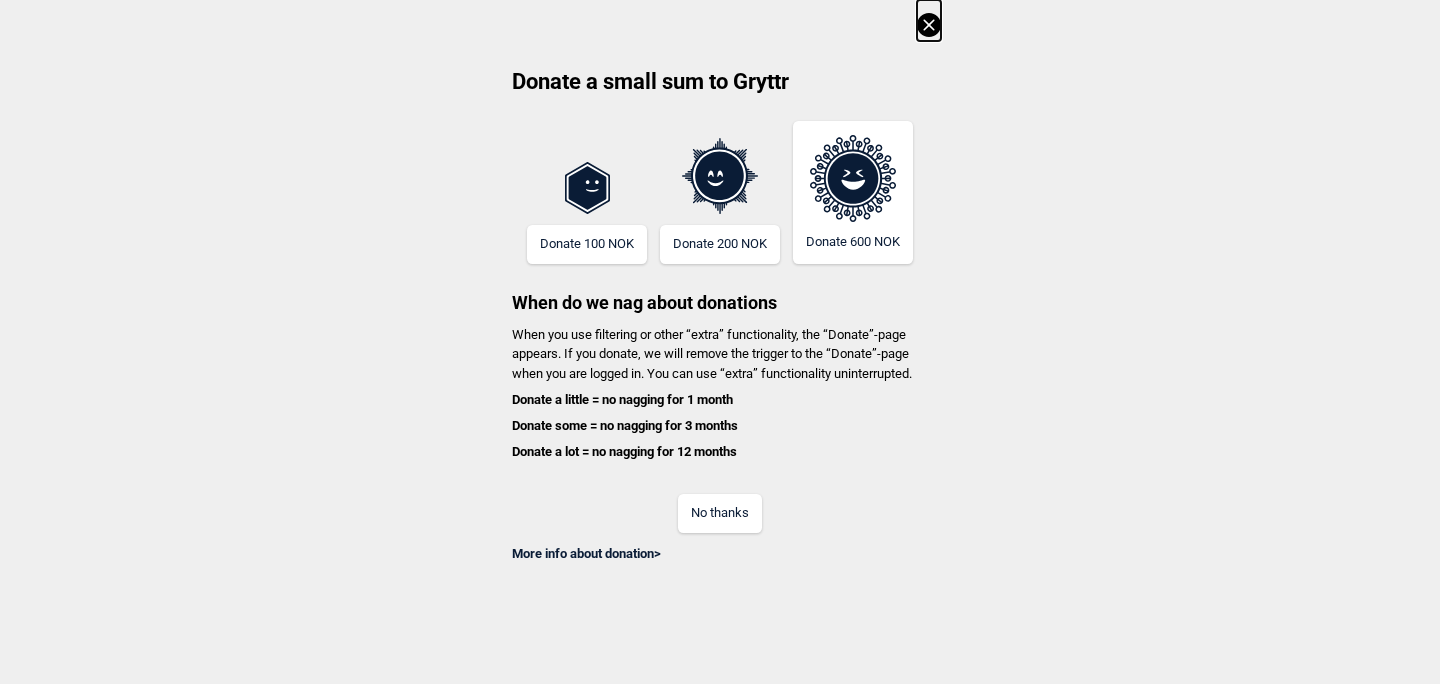 click on "No thanks" at bounding box center [720, 513] 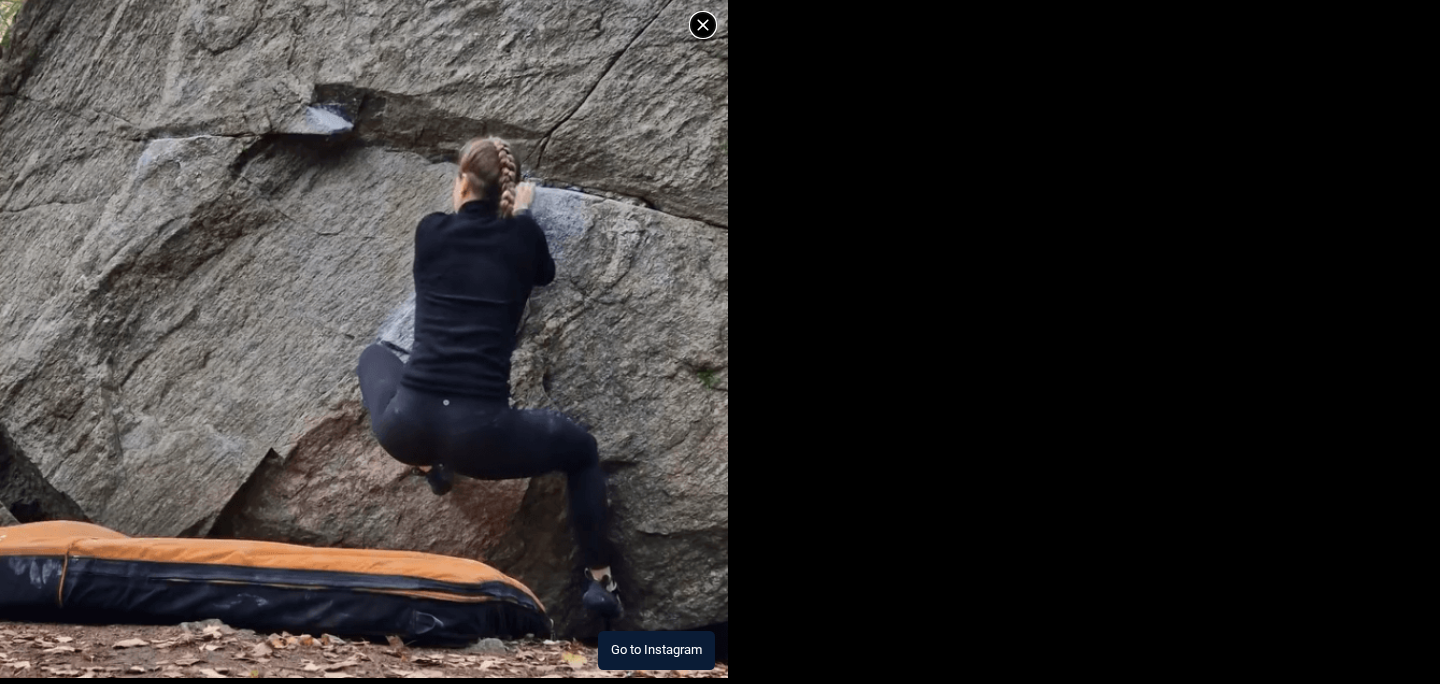 click on "Go to Instagram" at bounding box center [656, 650] 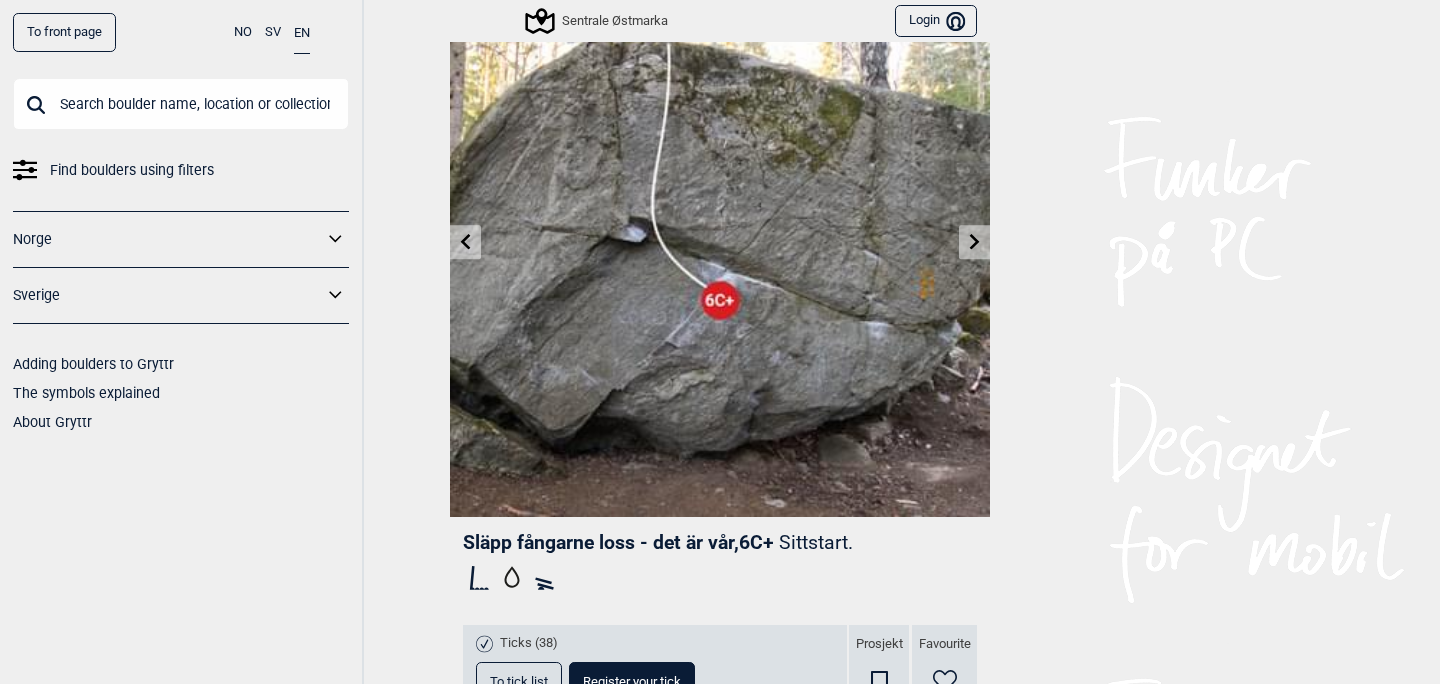 scroll, scrollTop: 0, scrollLeft: 0, axis: both 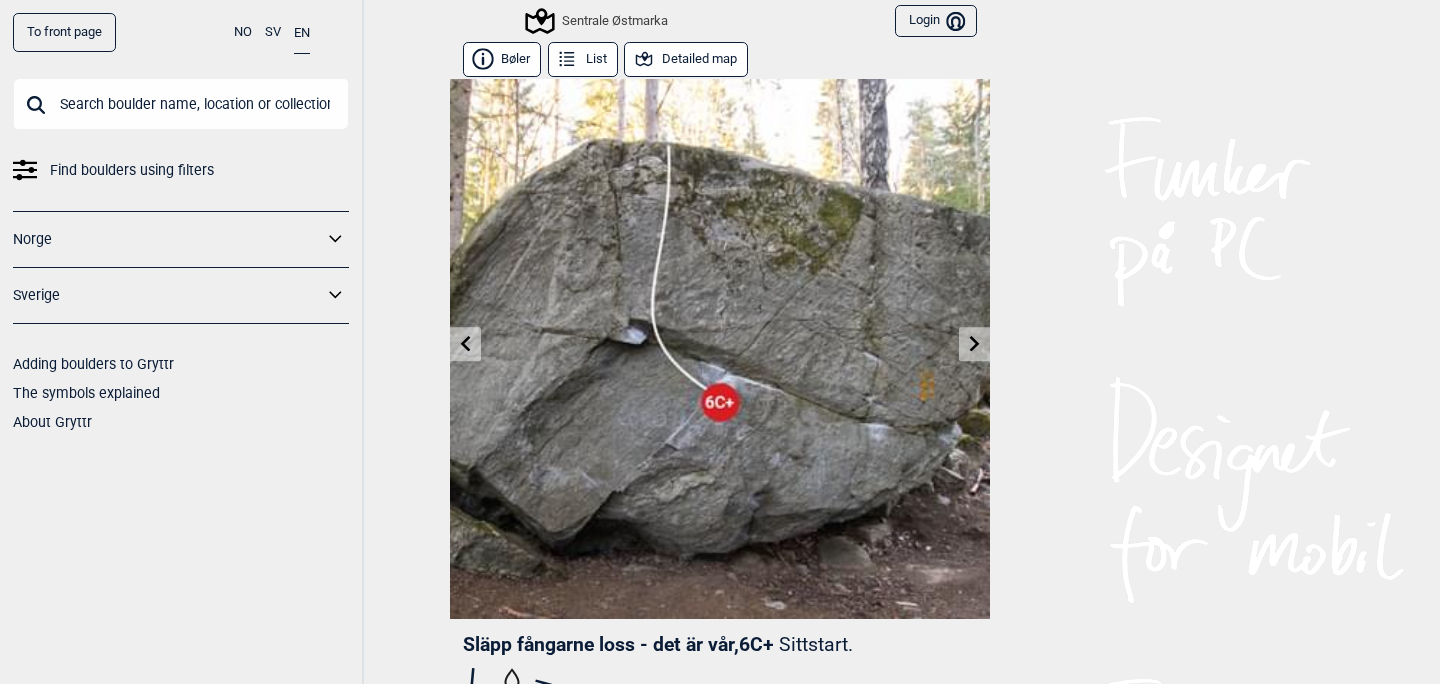click 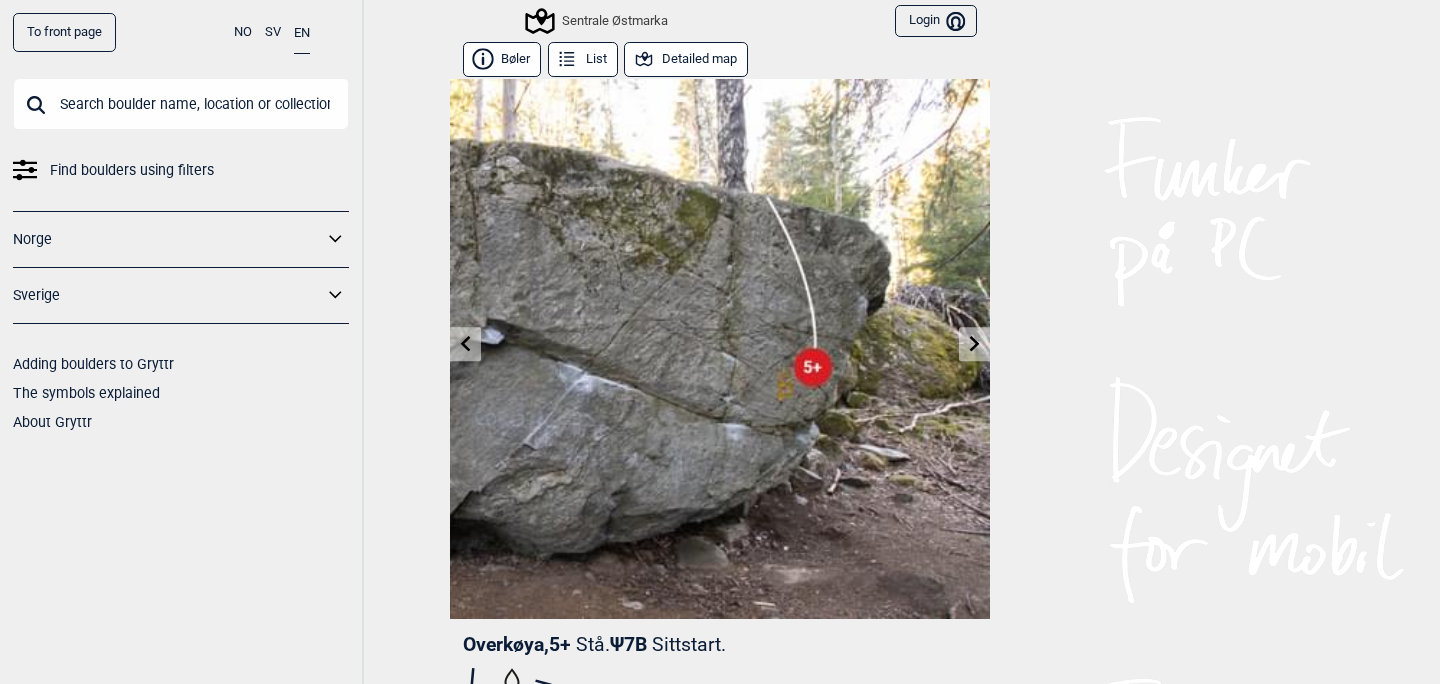 click 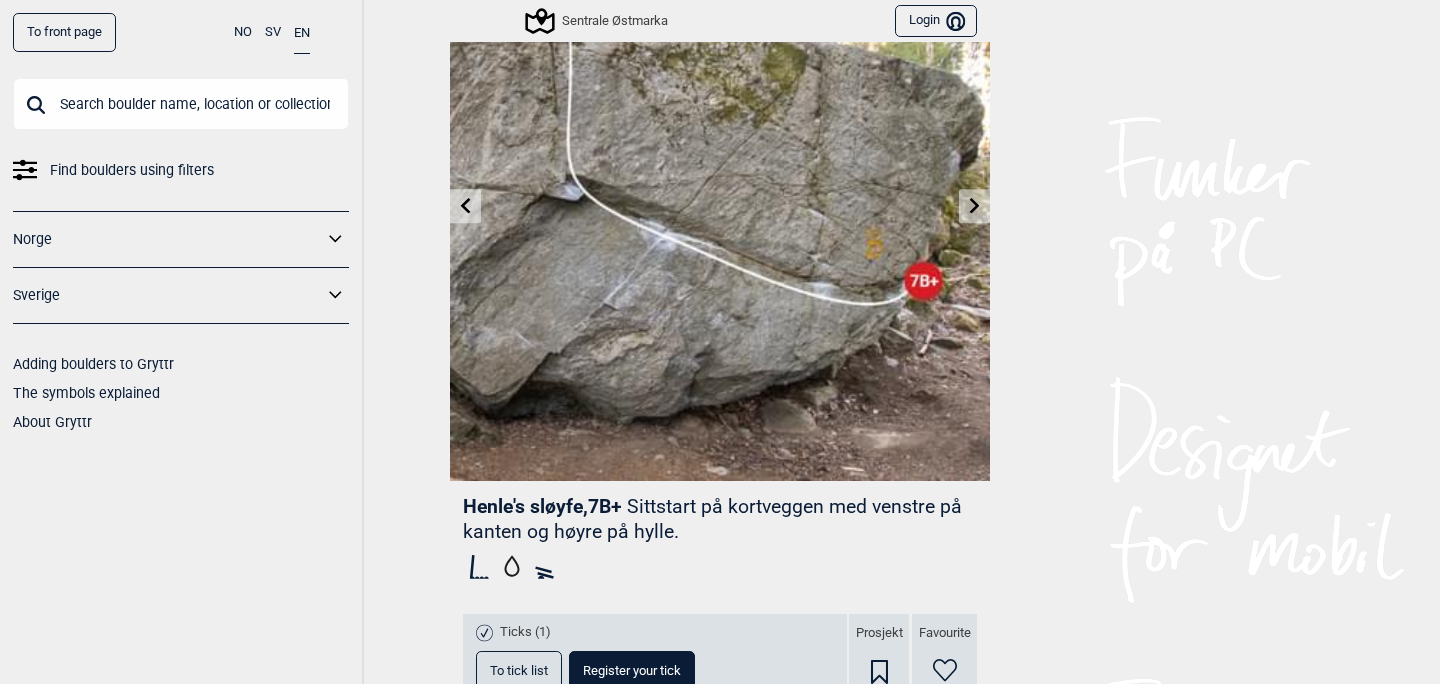 scroll, scrollTop: 139, scrollLeft: 0, axis: vertical 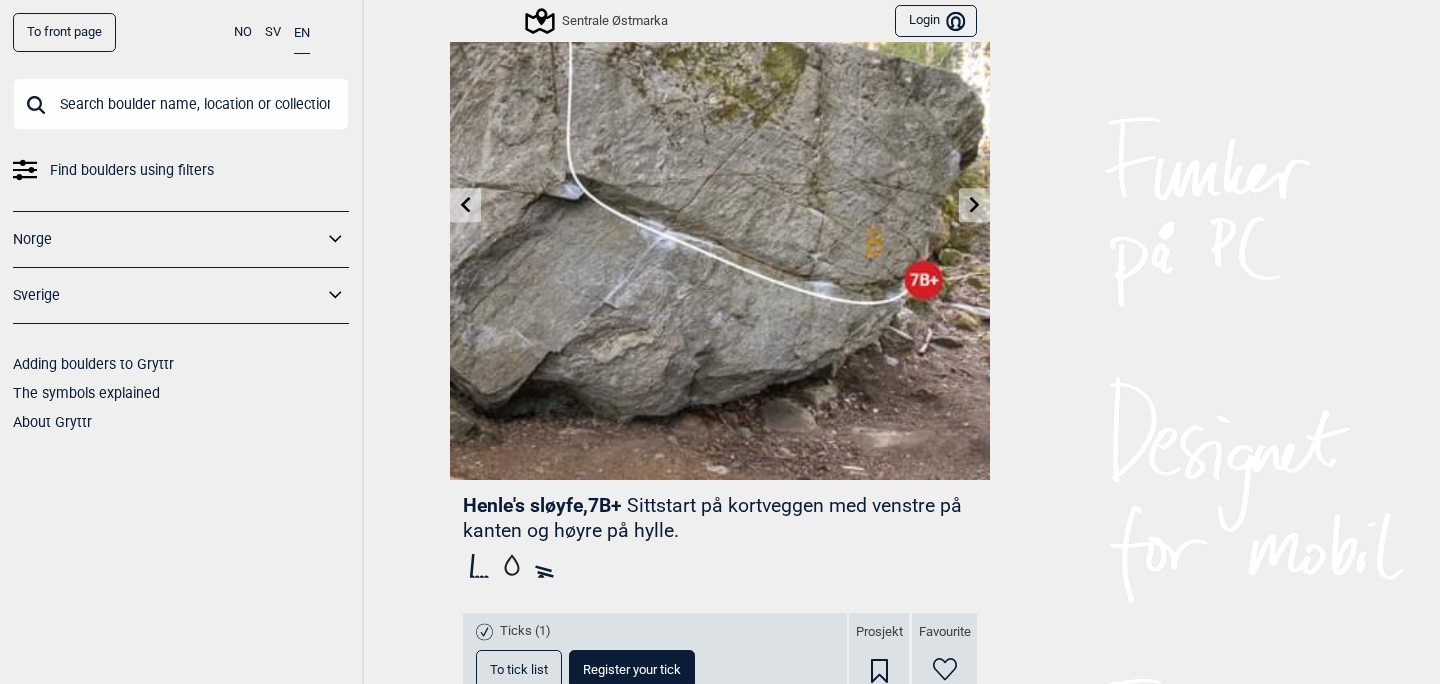 click 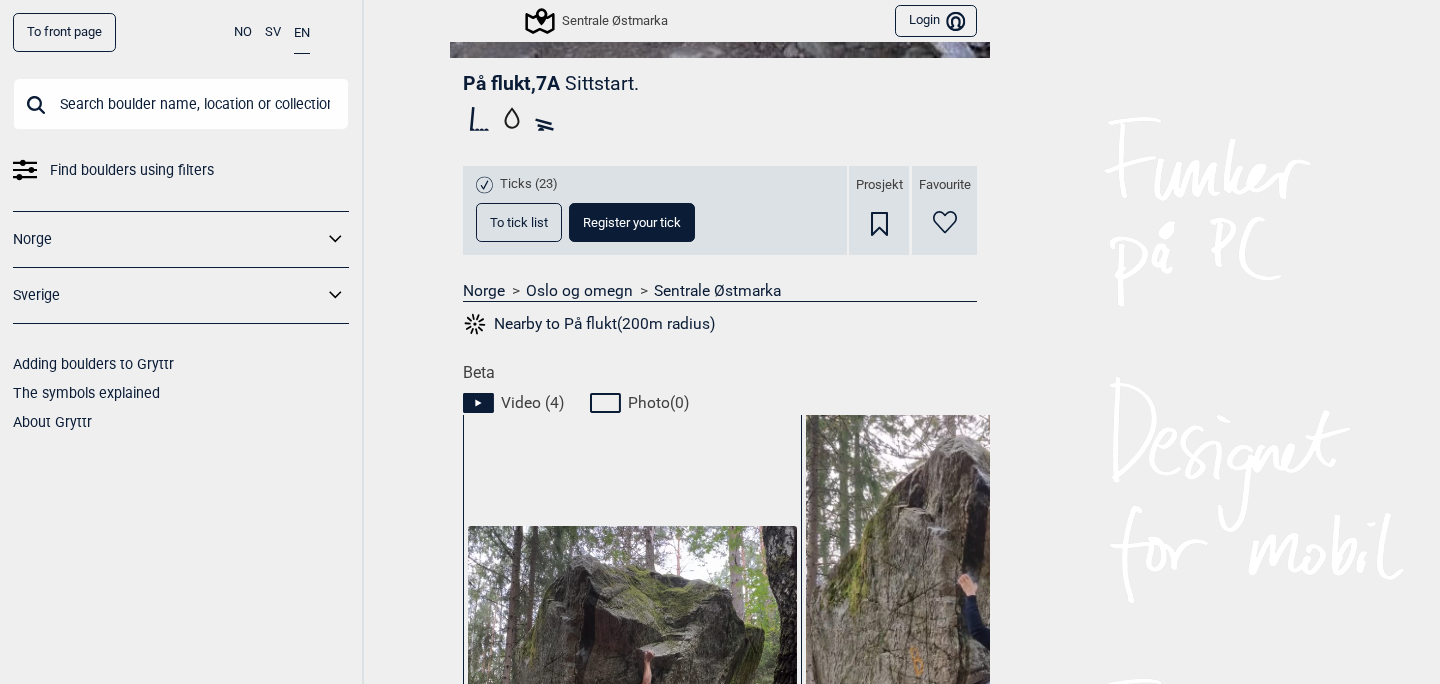 scroll, scrollTop: 0, scrollLeft: 0, axis: both 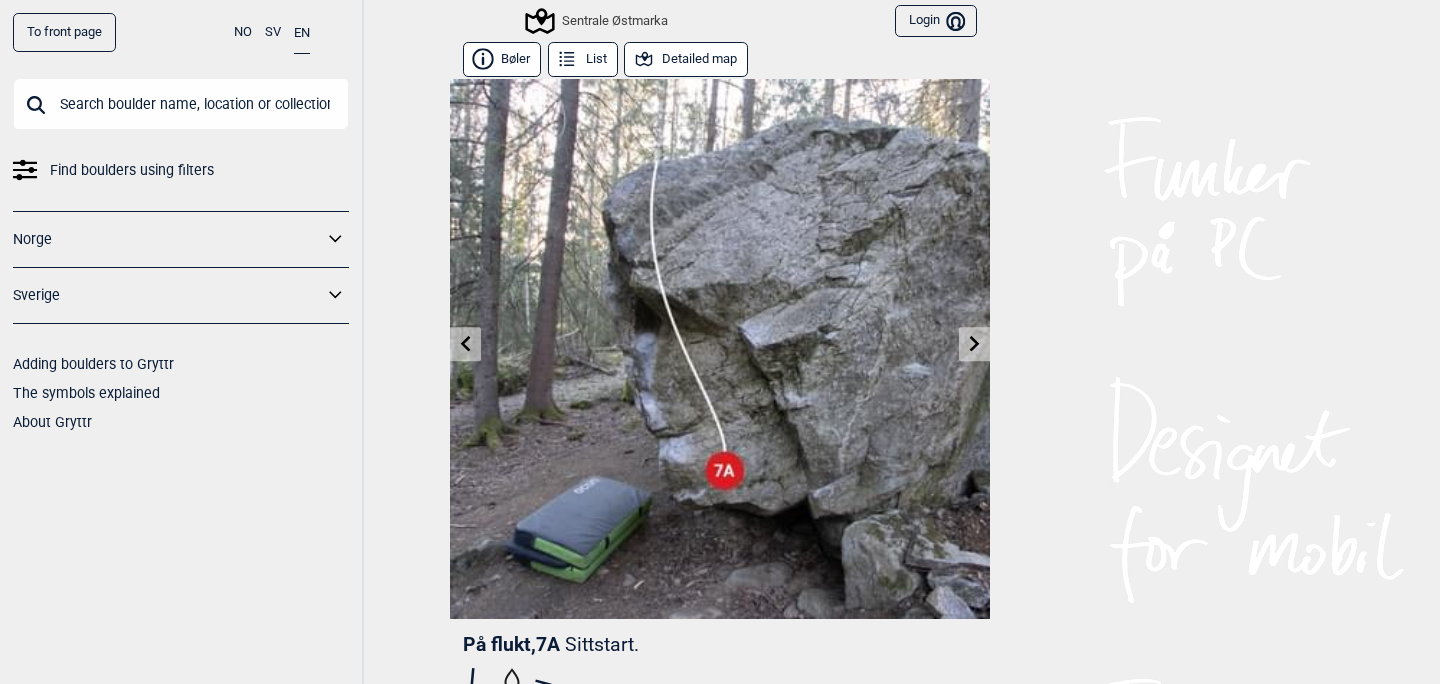 click 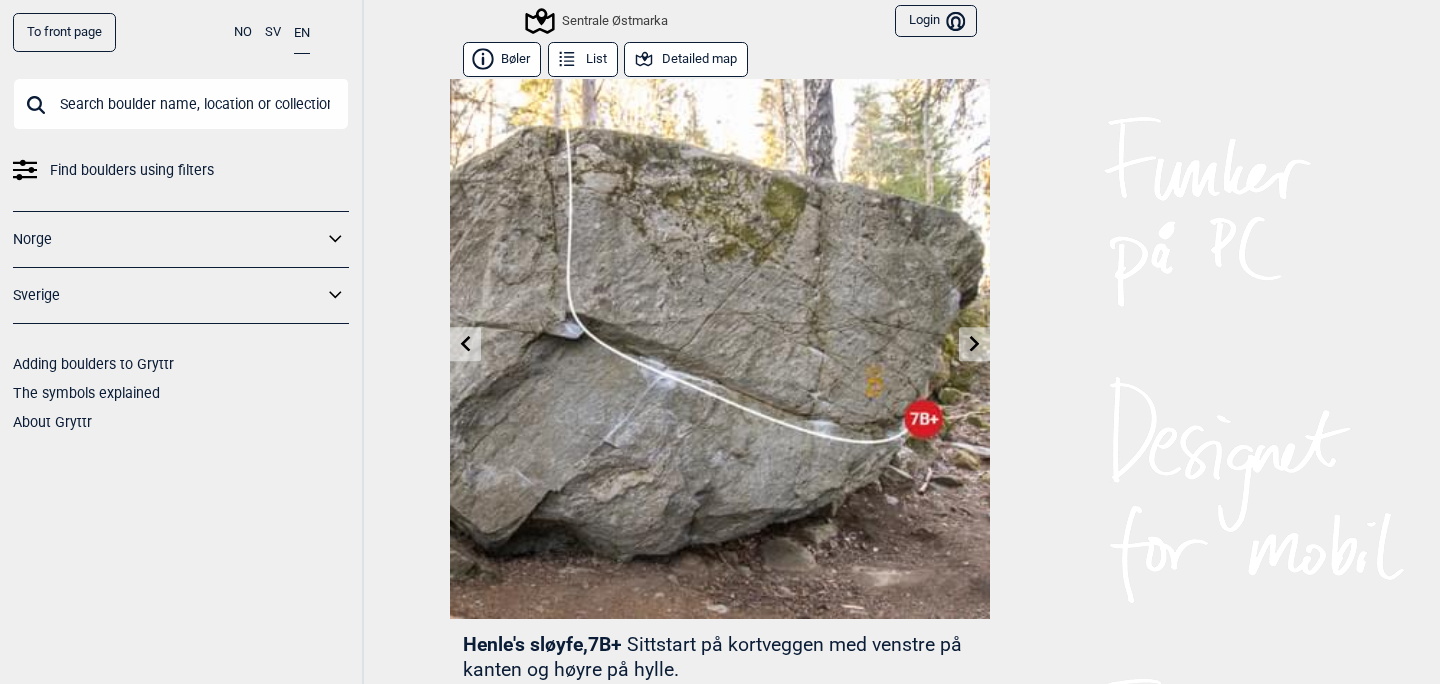 click 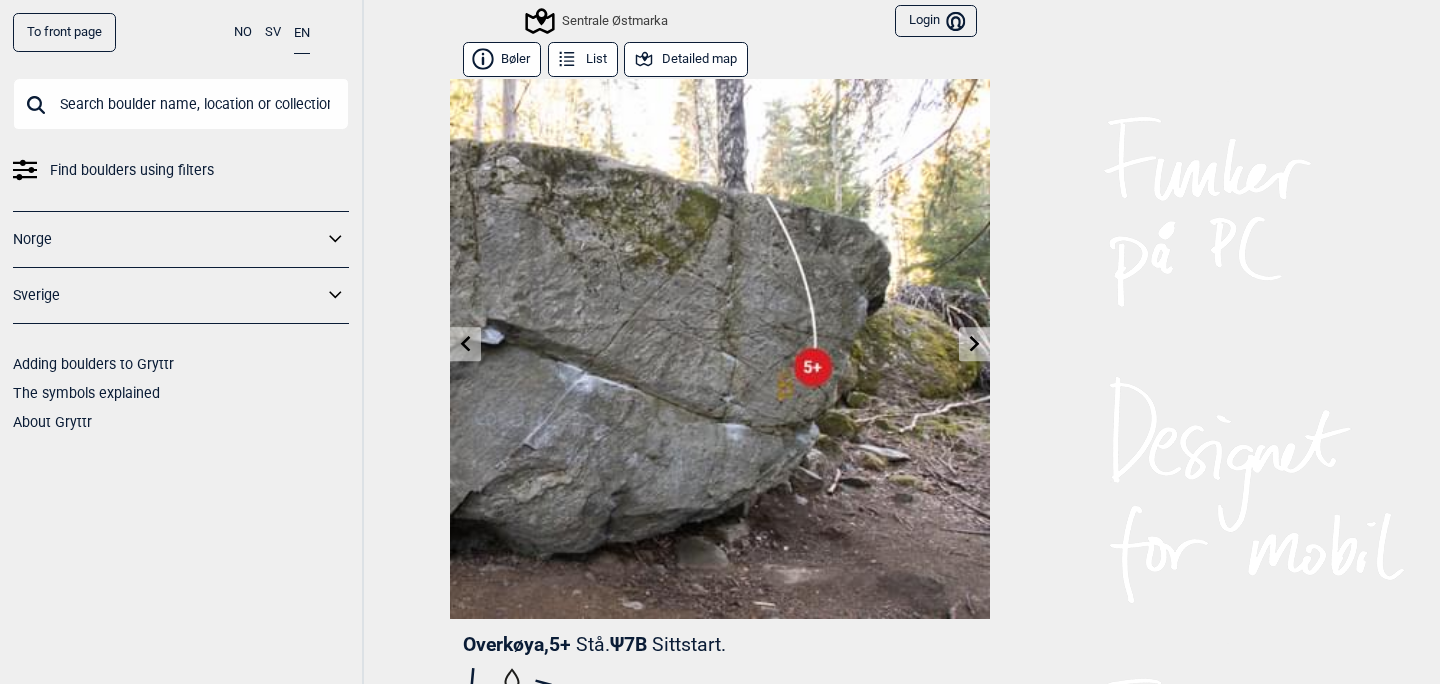 click 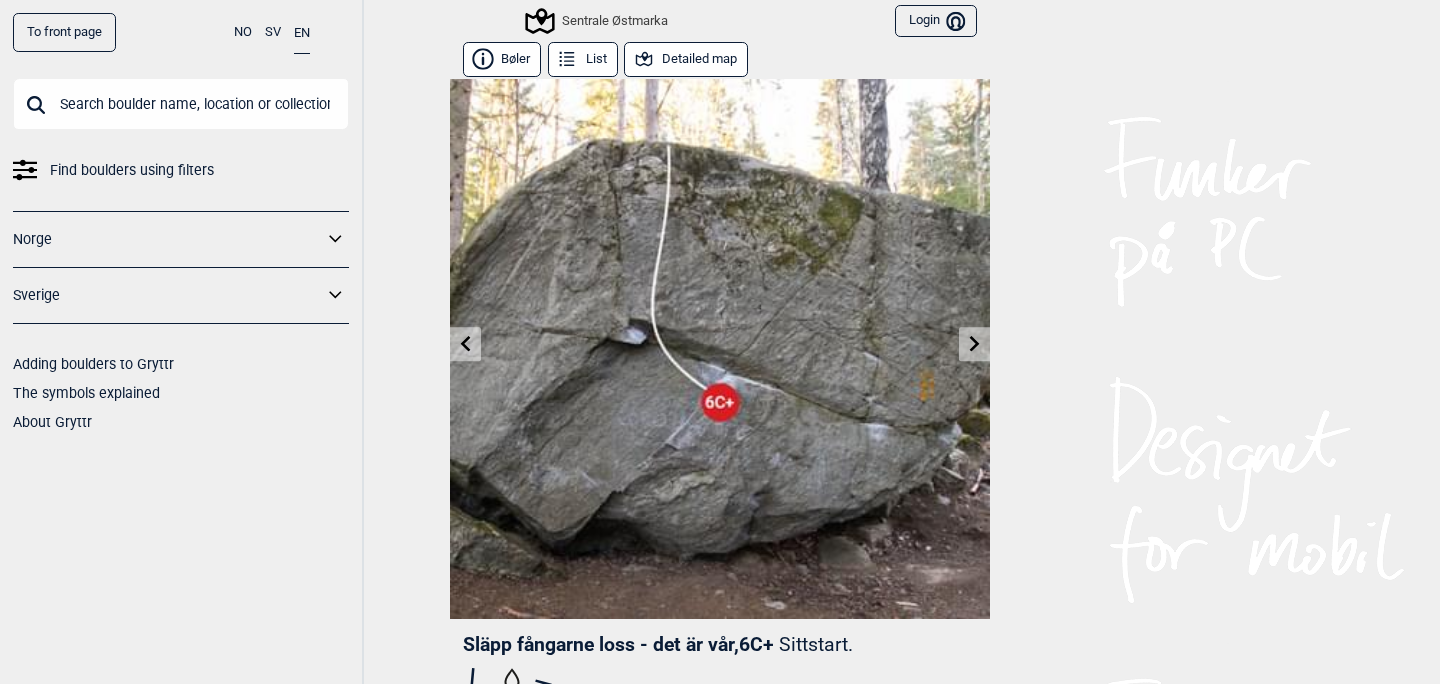 click 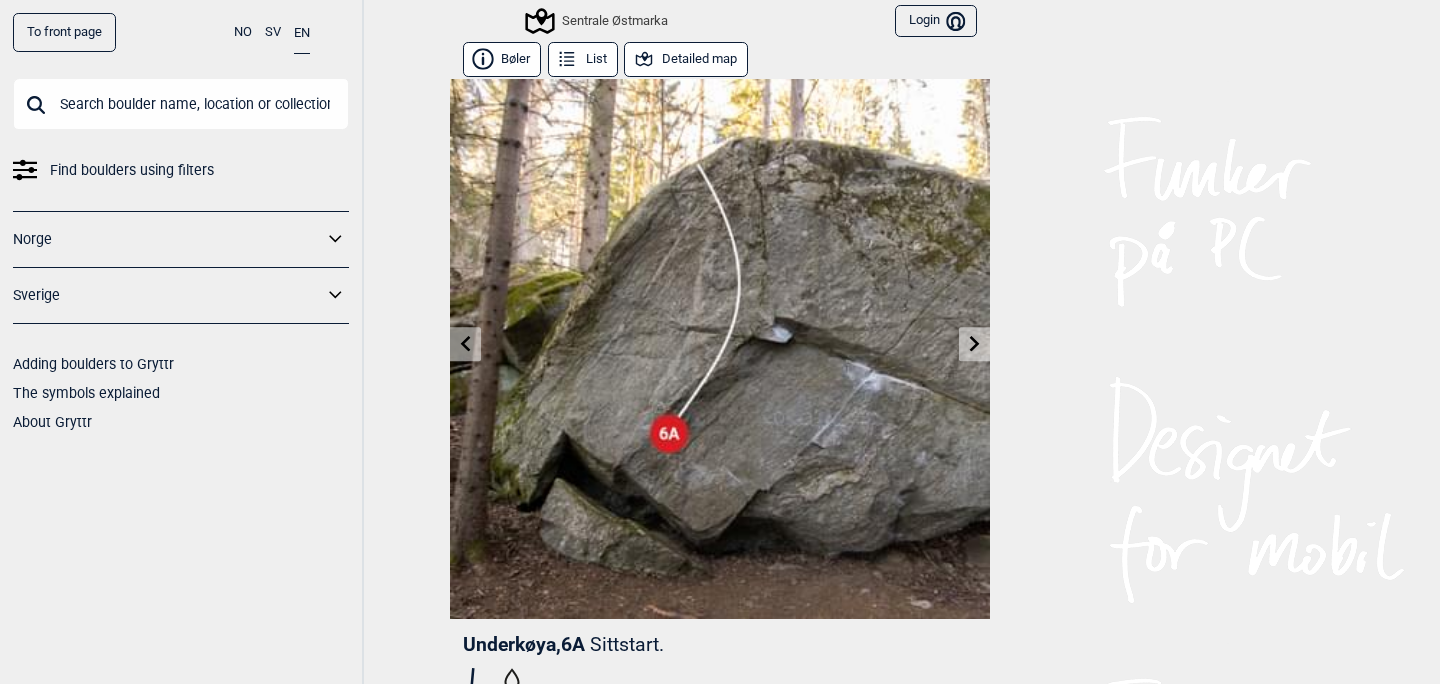 click 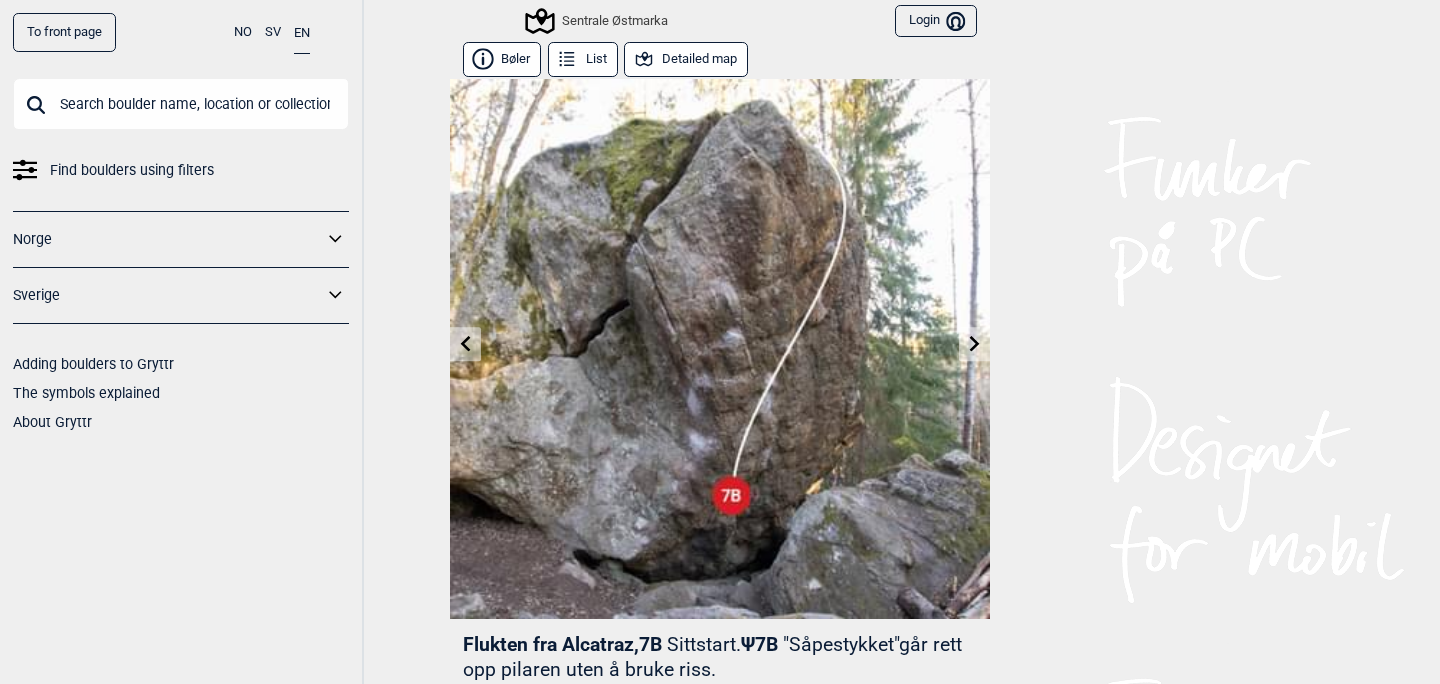 click 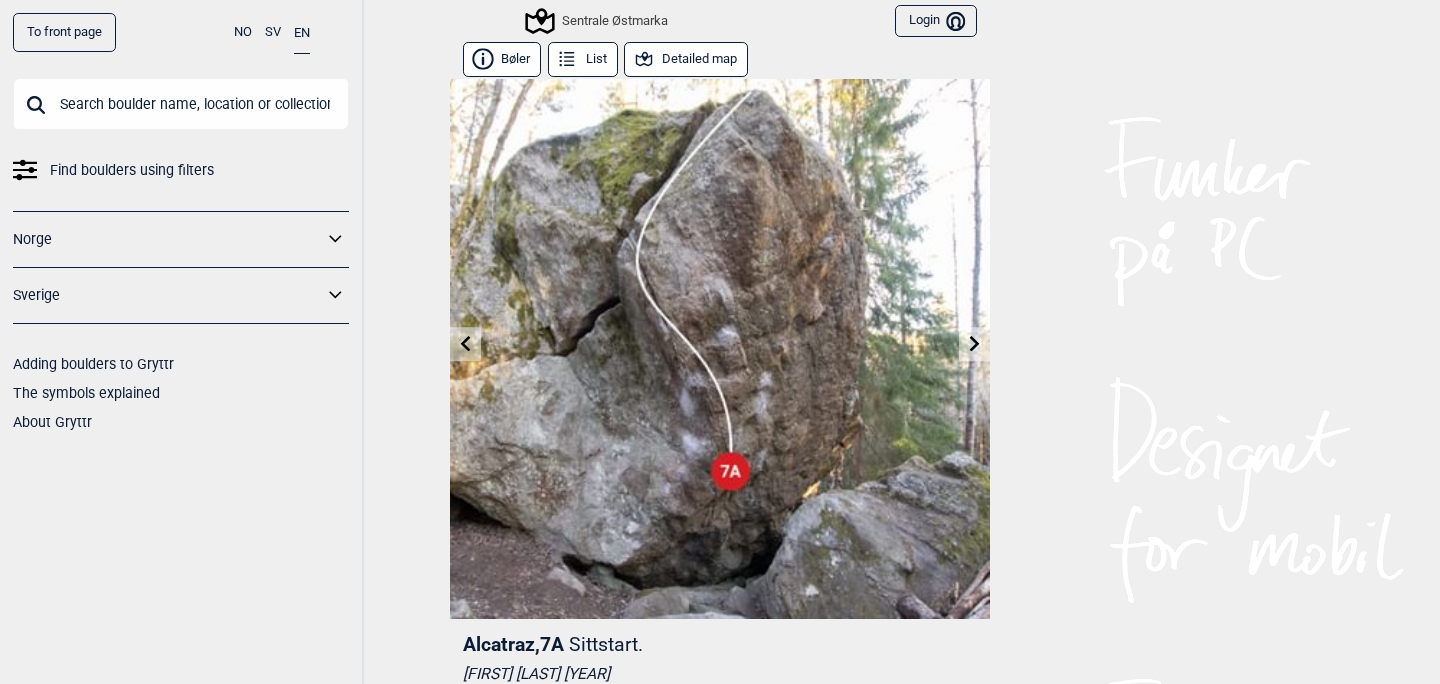 click 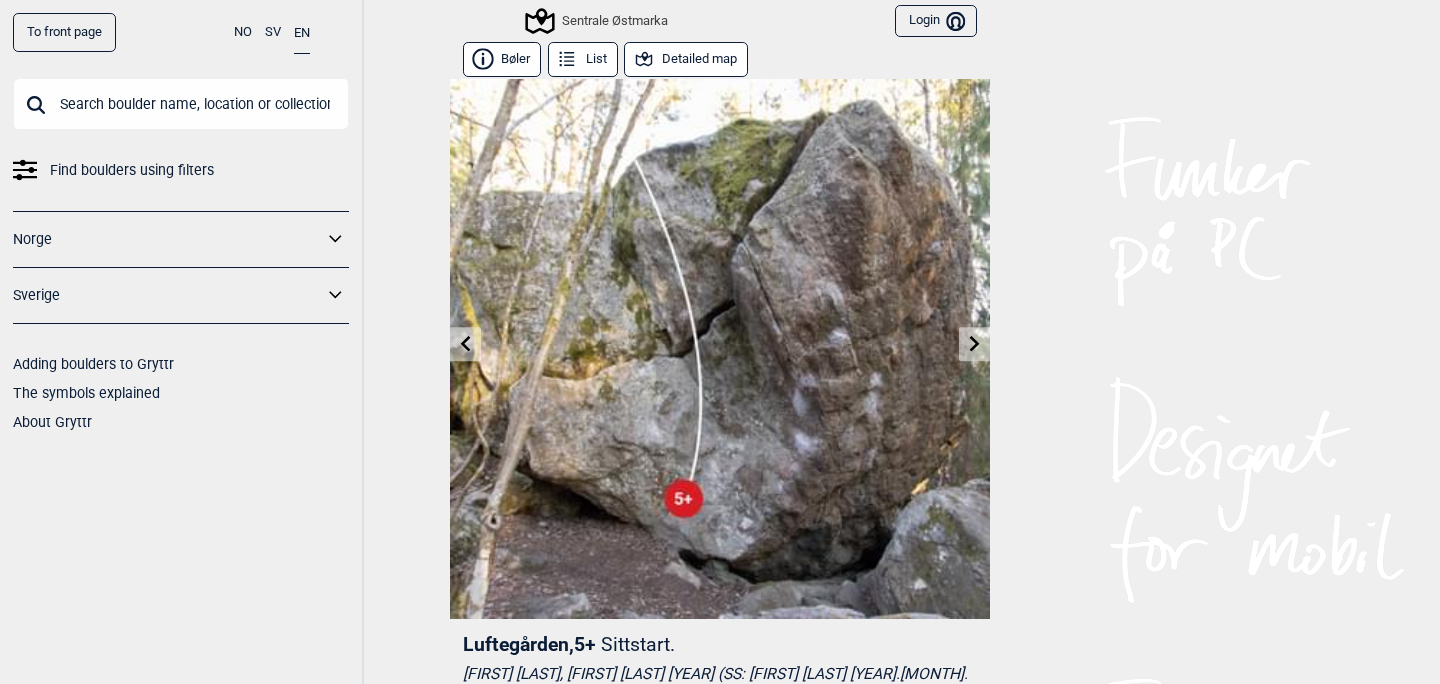 click 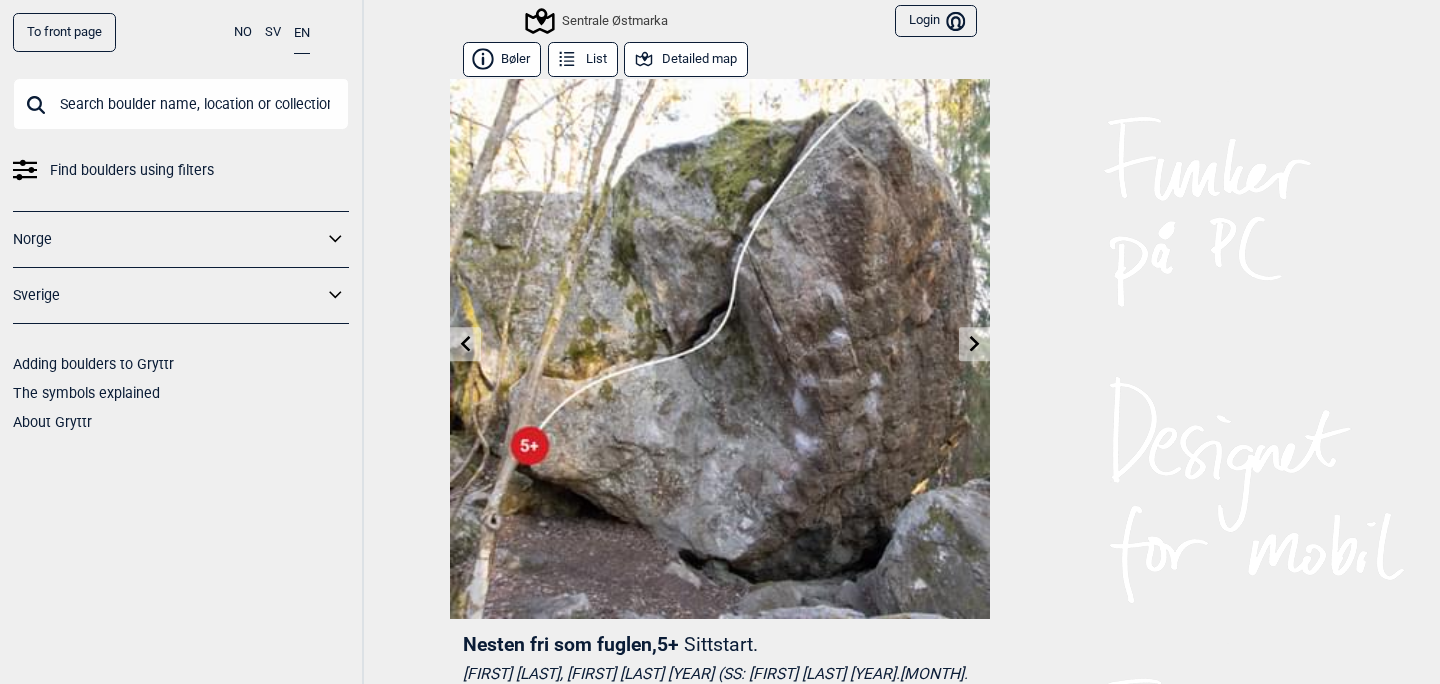 click 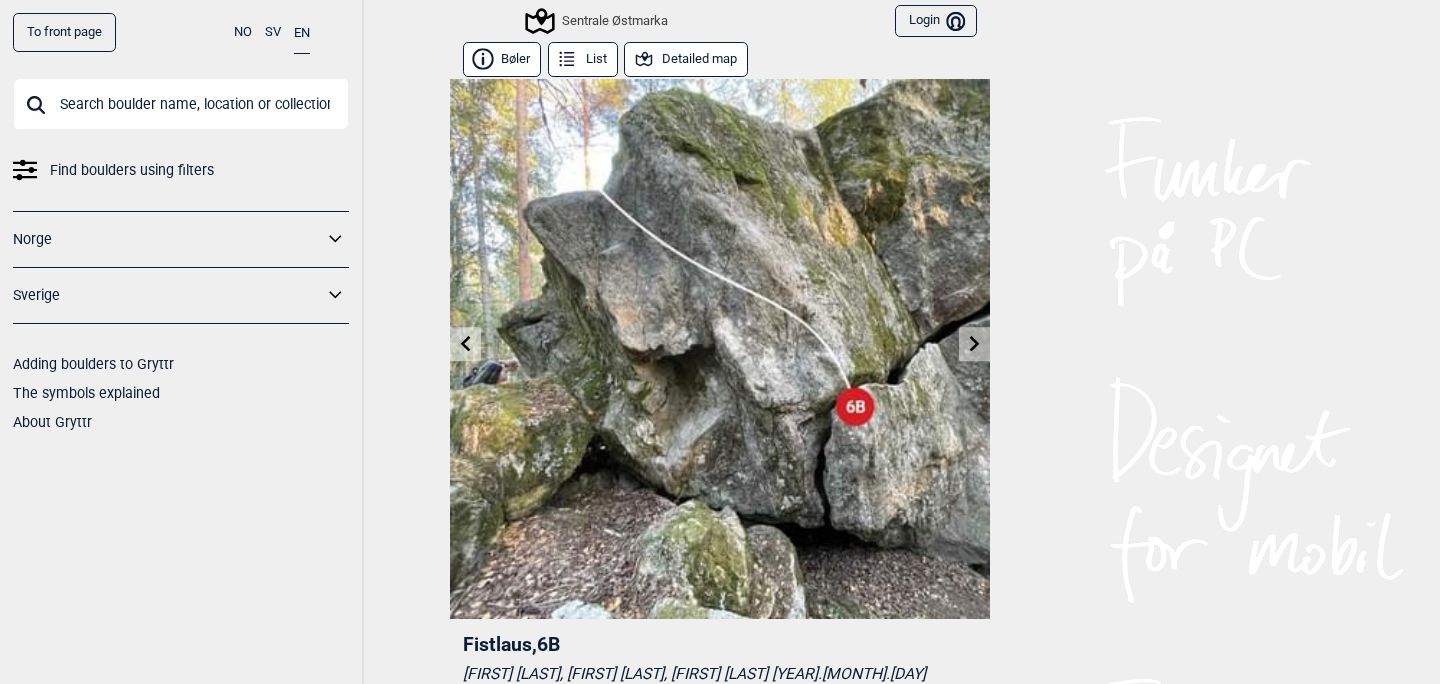 click 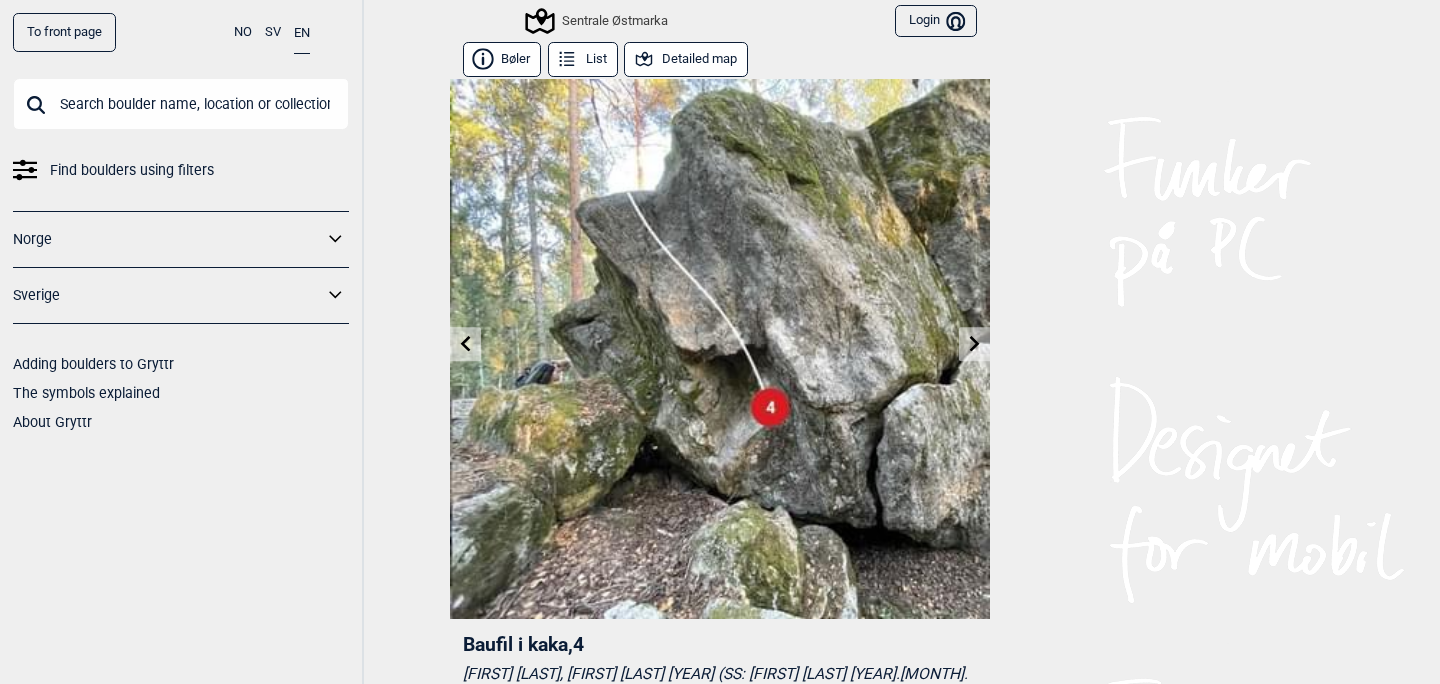click 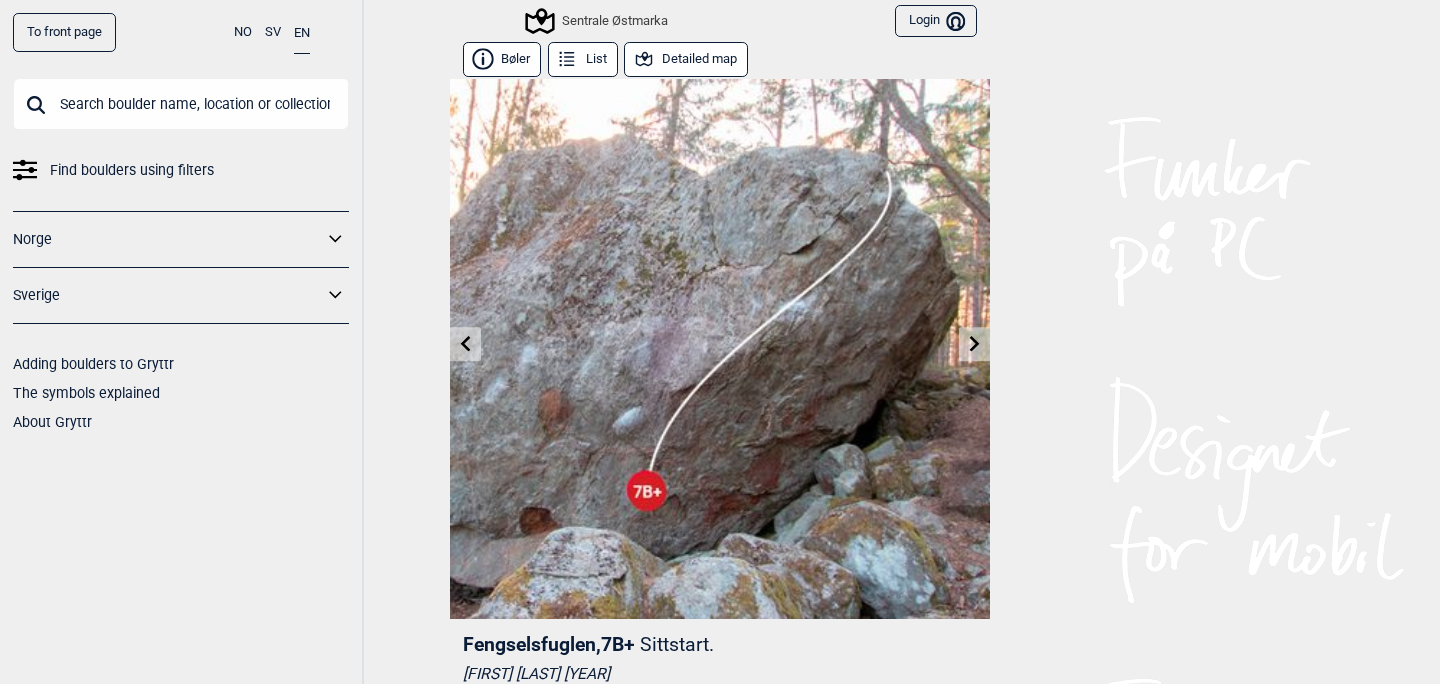 click 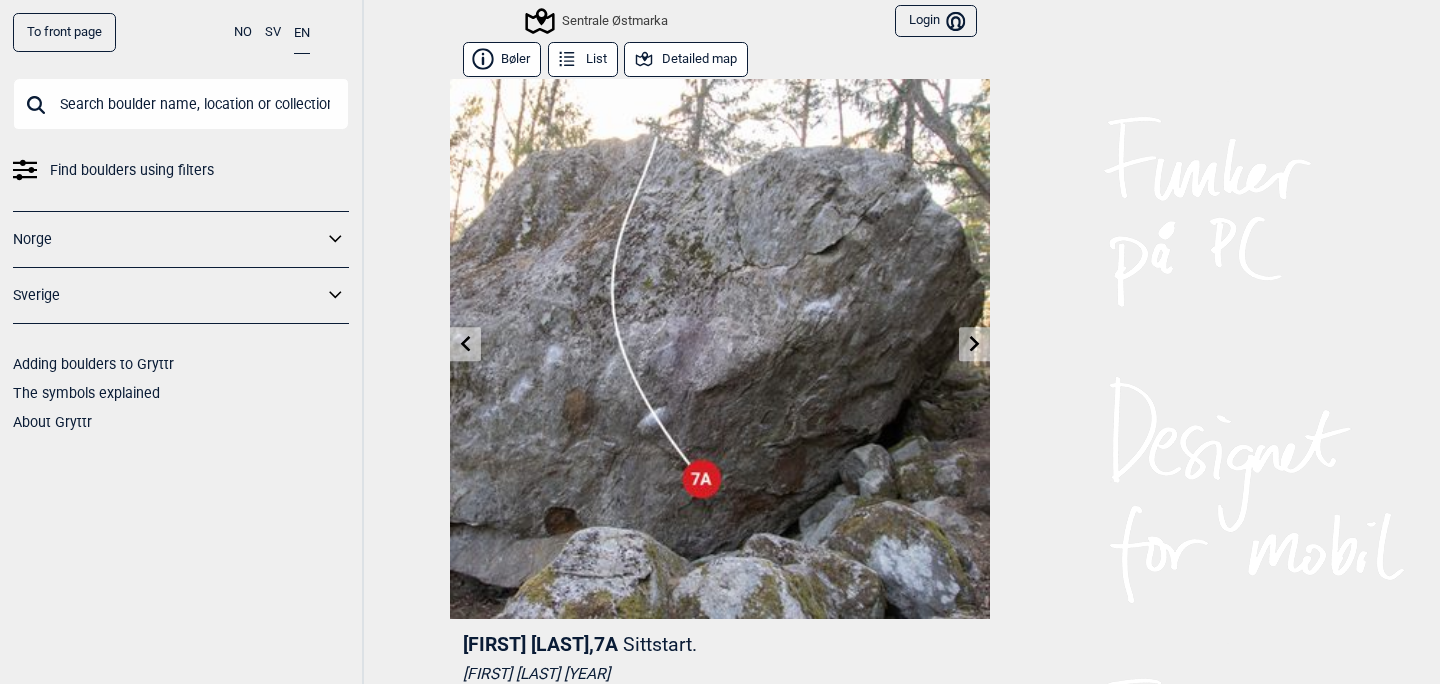 click 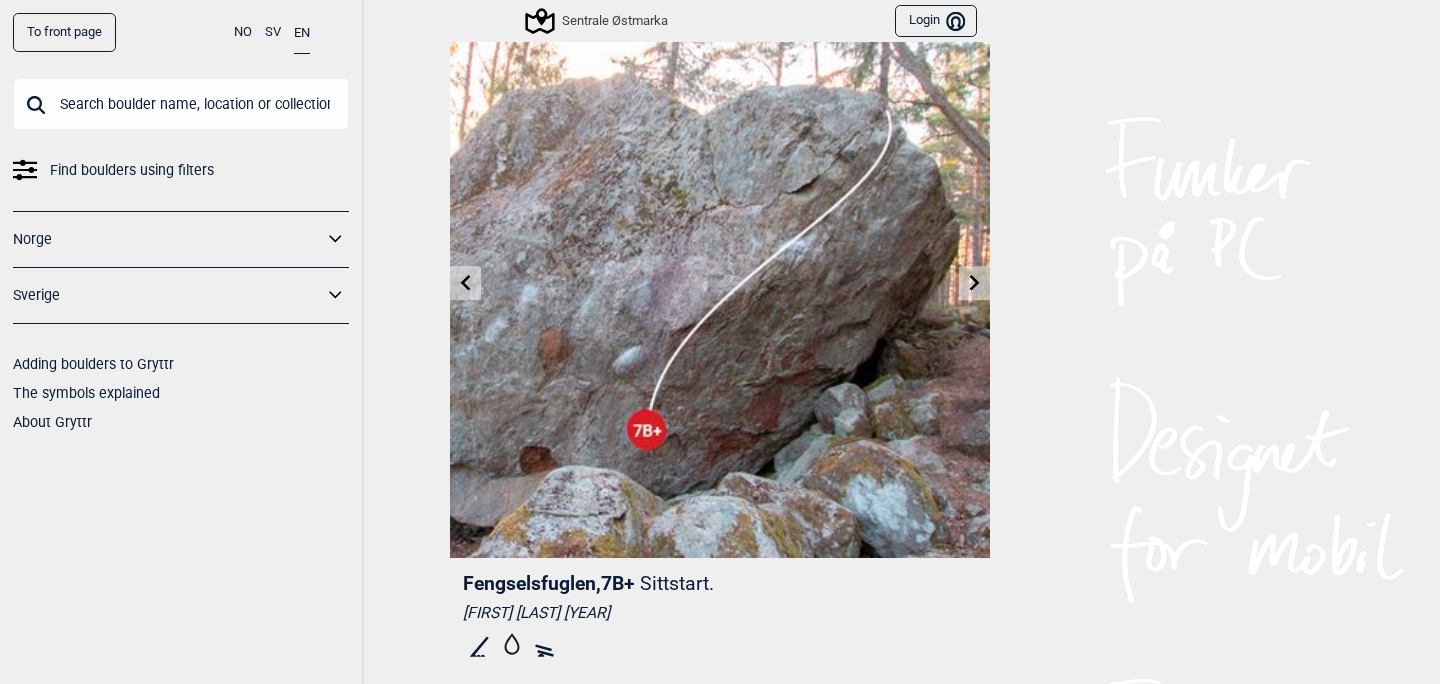 scroll, scrollTop: 0, scrollLeft: 0, axis: both 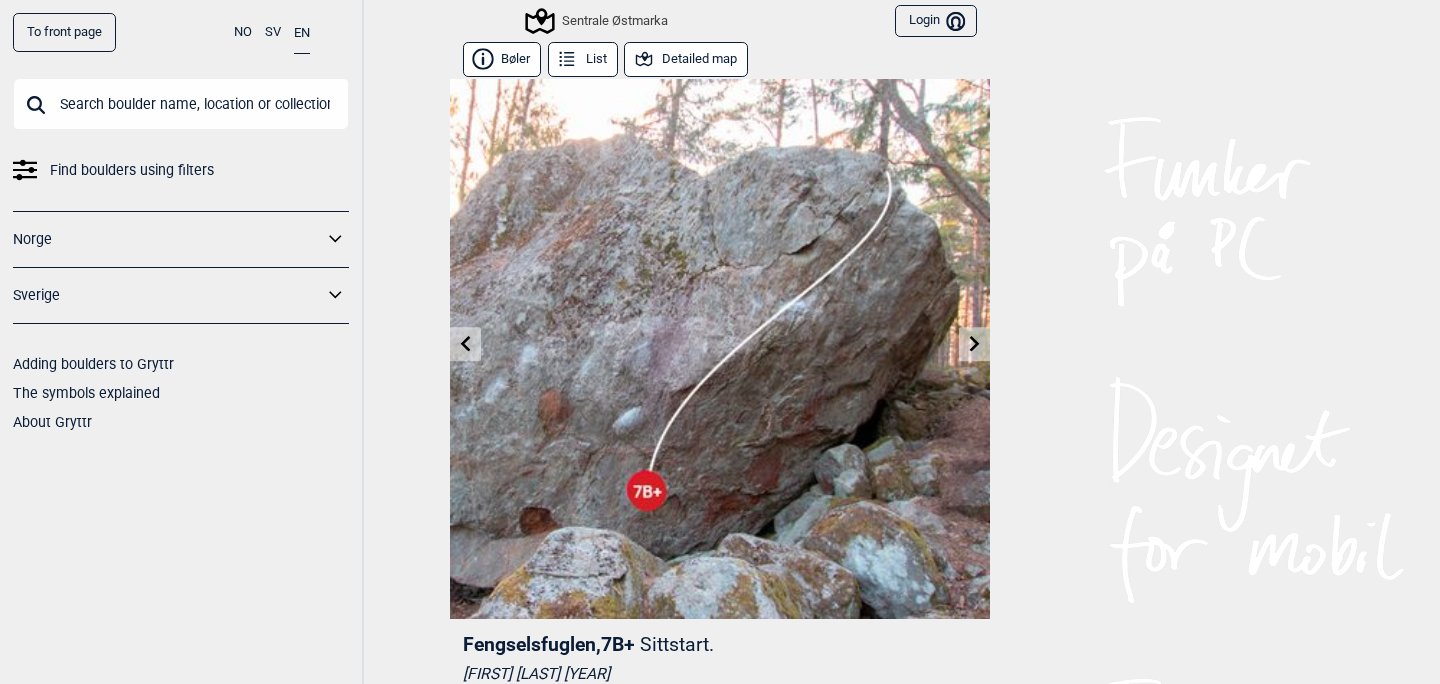 click at bounding box center [465, 344] 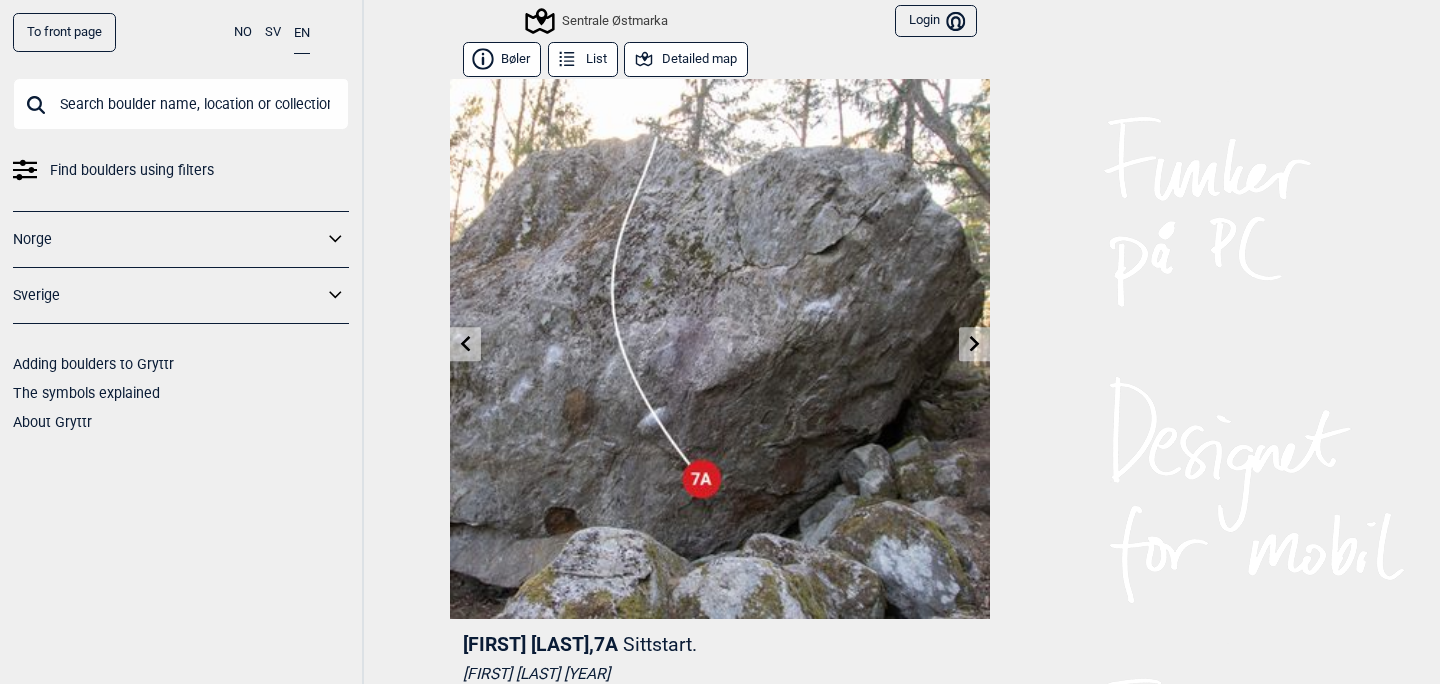 click at bounding box center [465, 344] 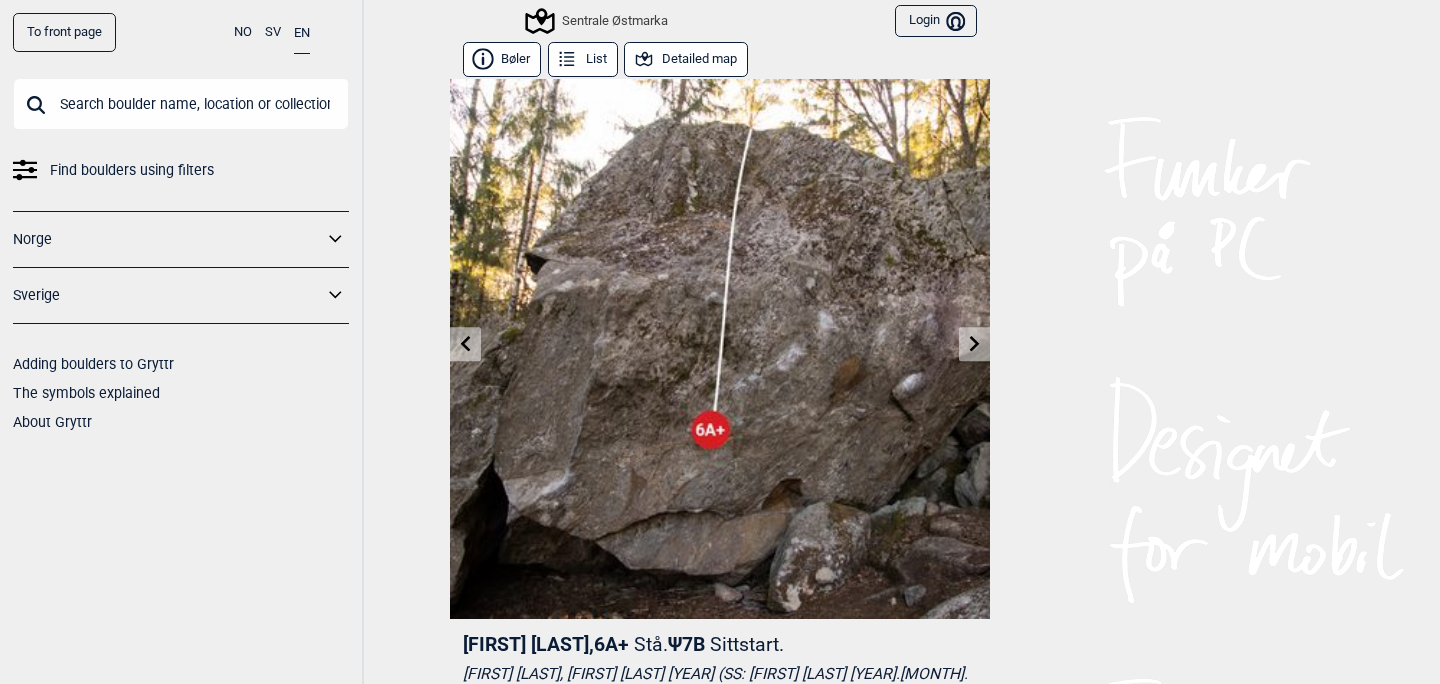 click 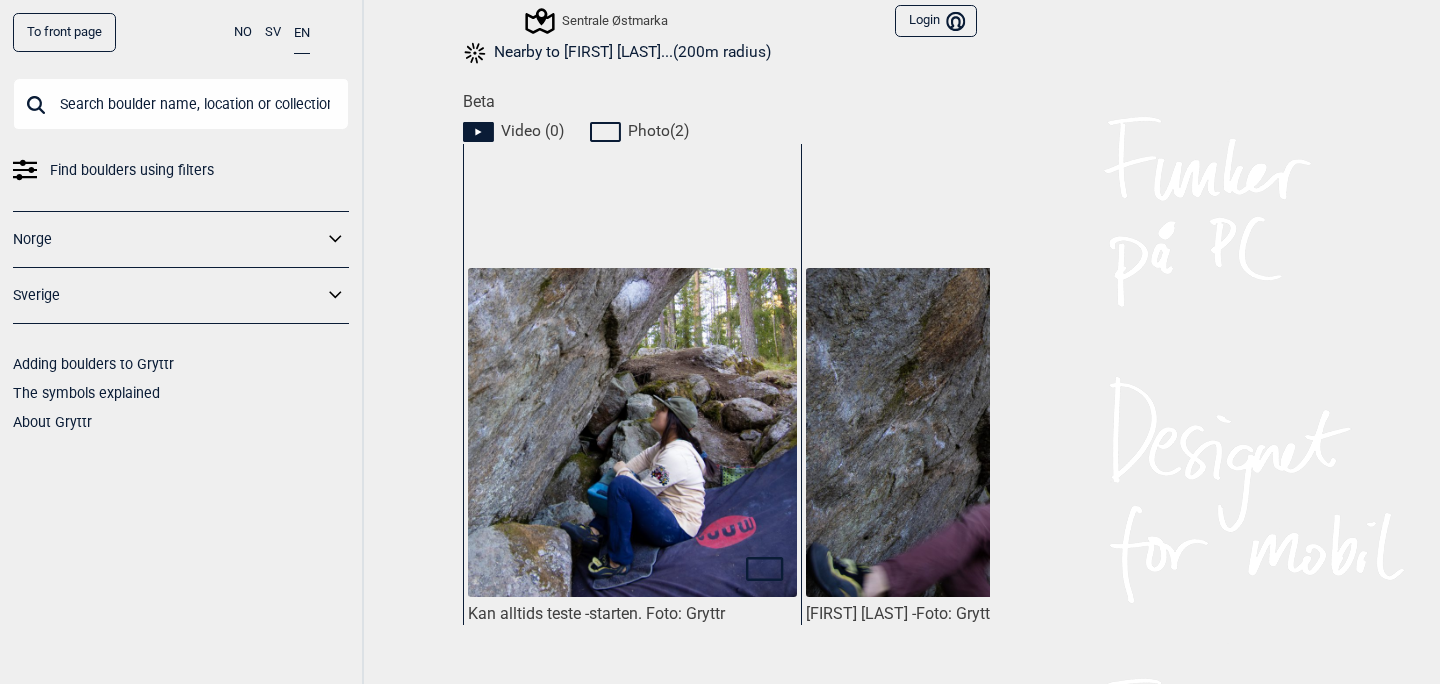 scroll, scrollTop: 905, scrollLeft: 0, axis: vertical 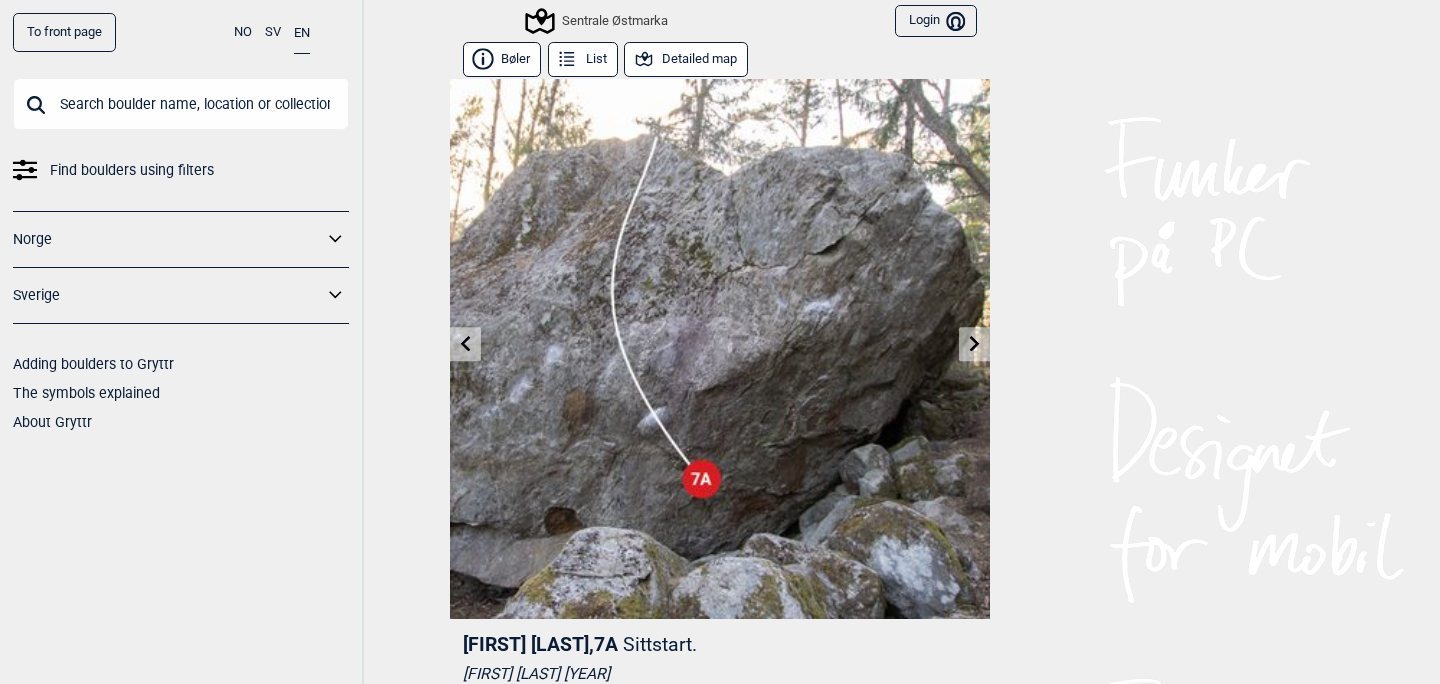 click at bounding box center [465, 344] 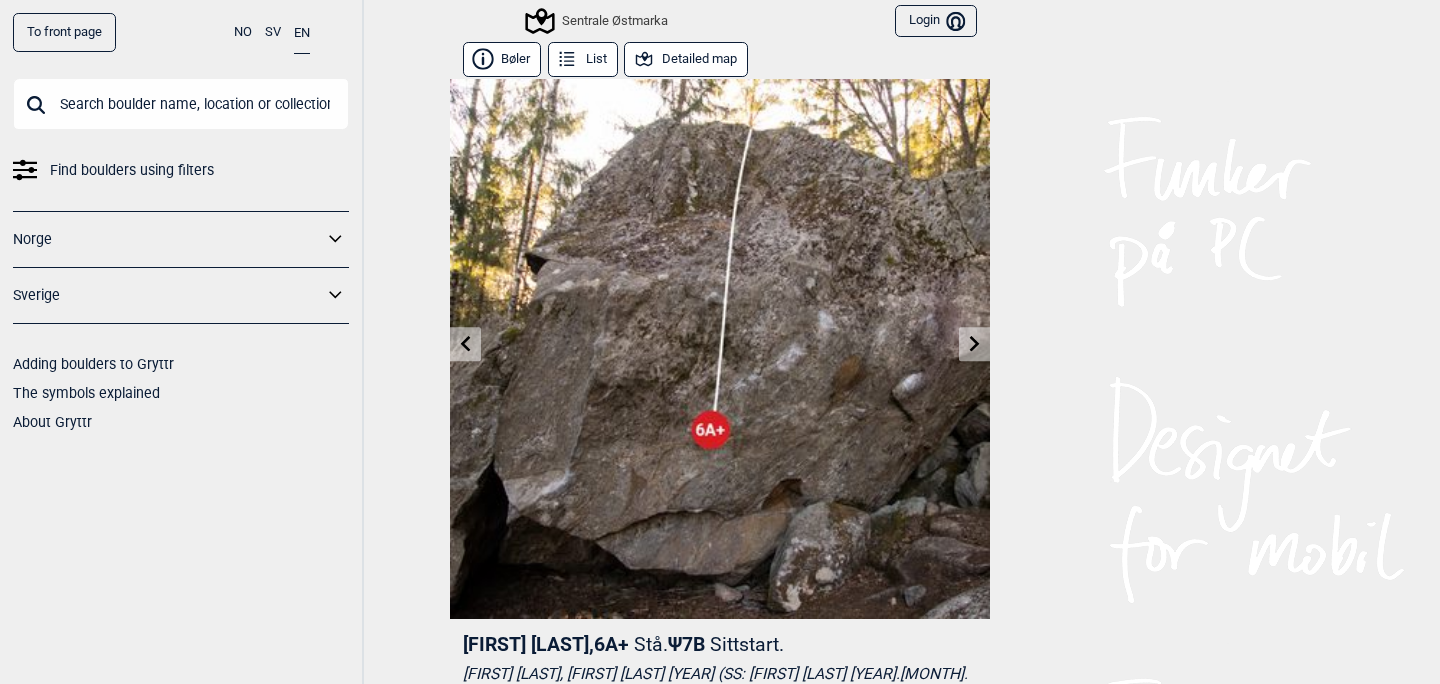 click at bounding box center [465, 344] 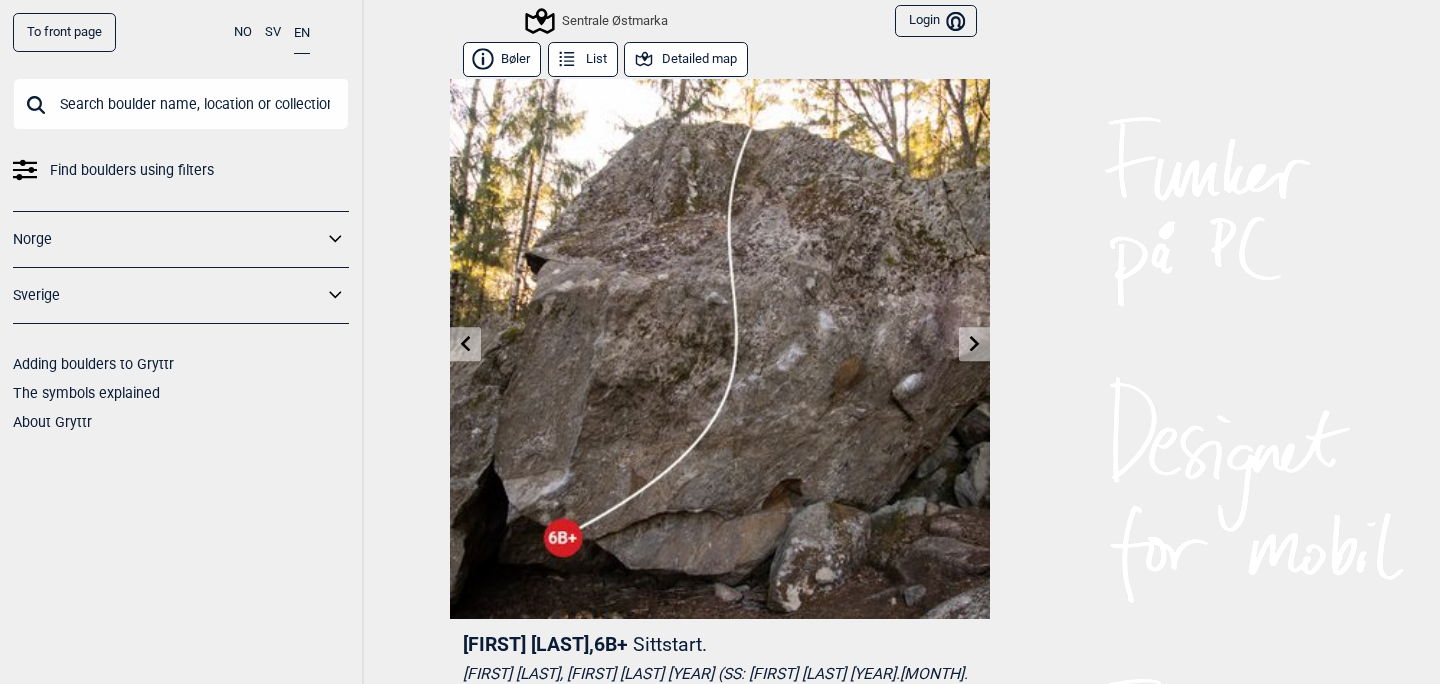 click at bounding box center (974, 344) 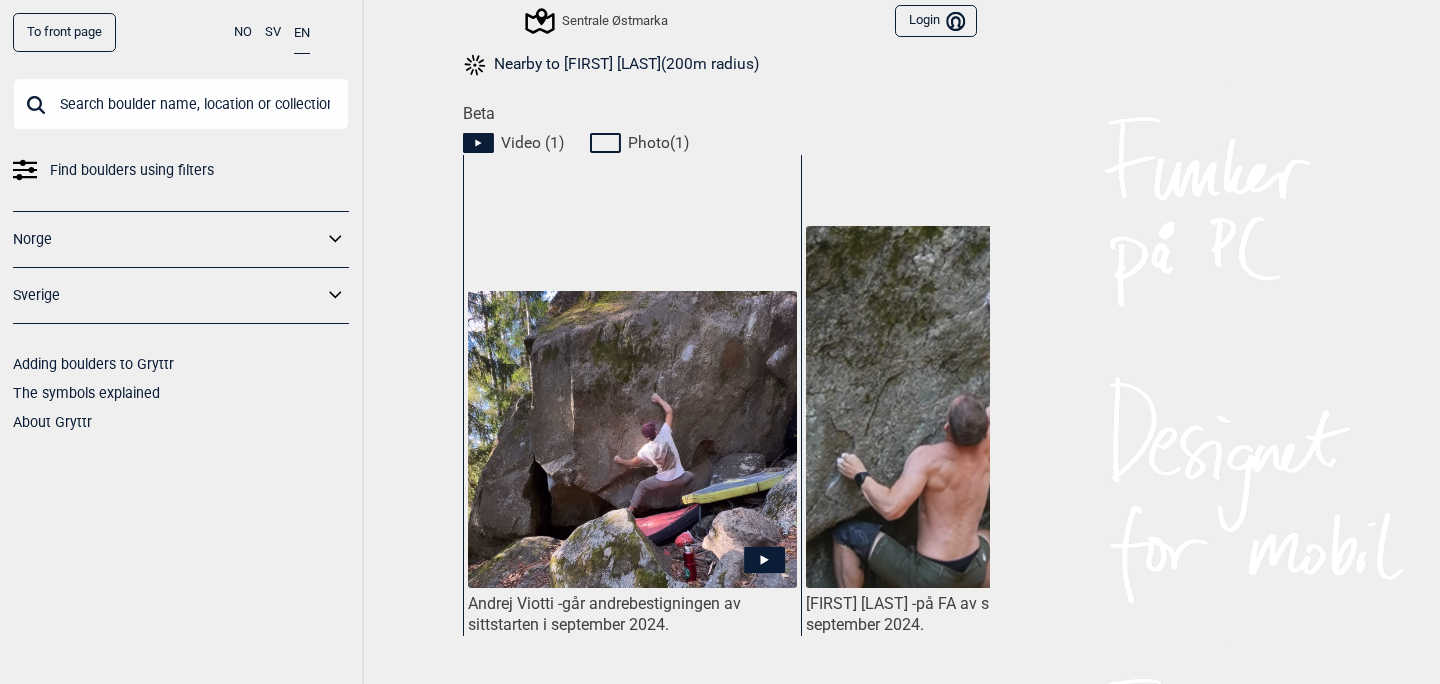 scroll, scrollTop: 865, scrollLeft: 0, axis: vertical 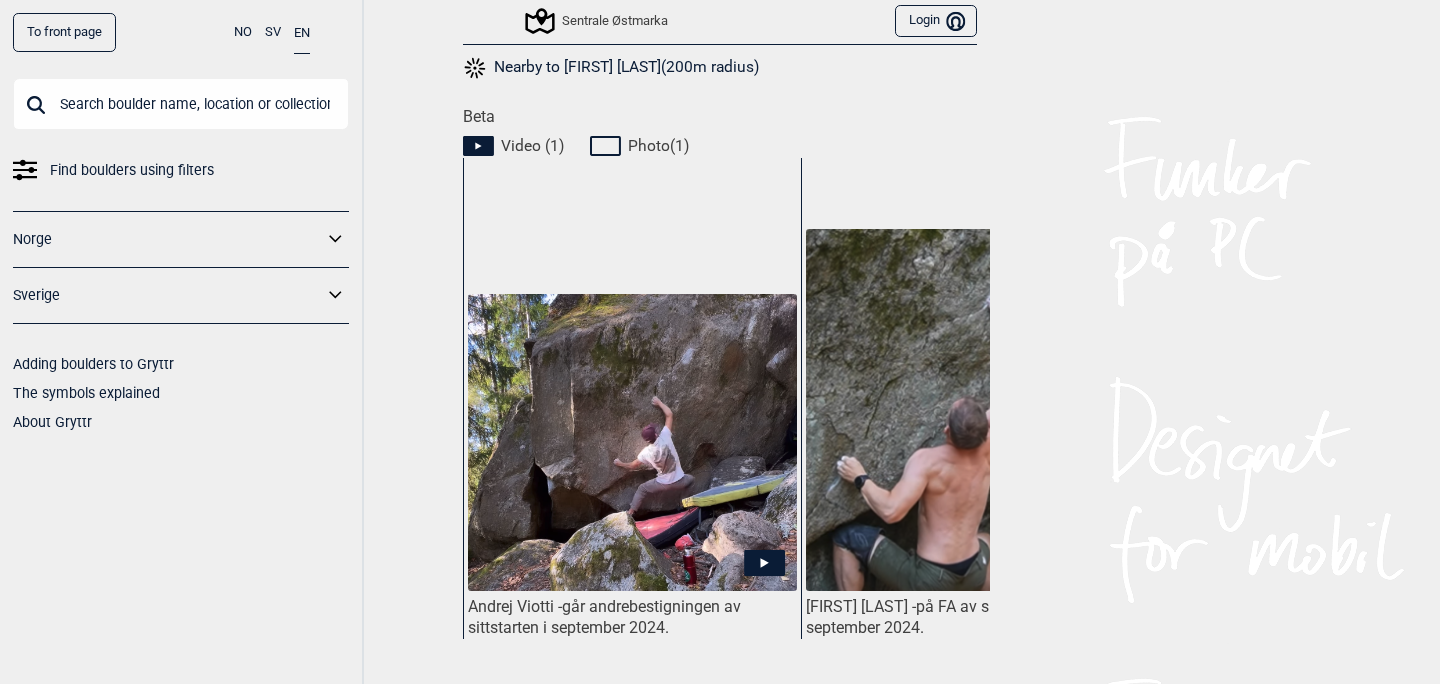 click 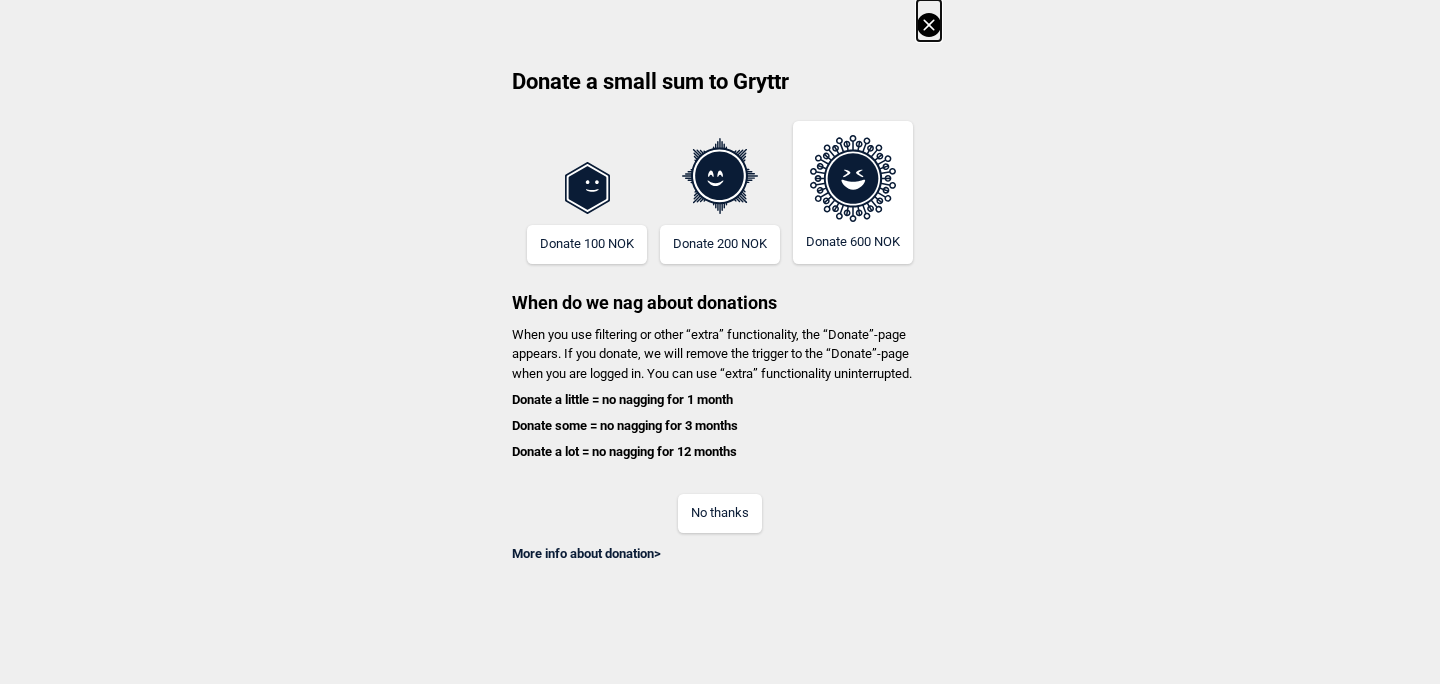 click on "No thanks" at bounding box center (720, 513) 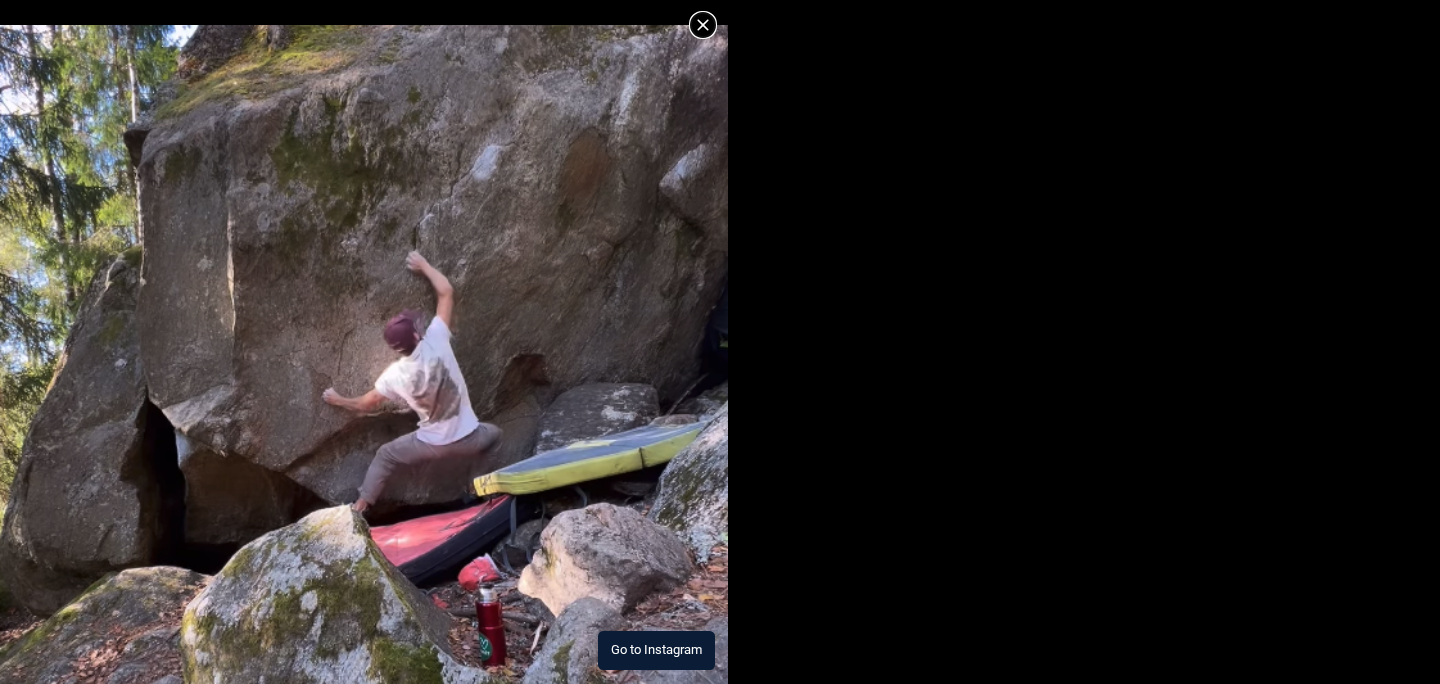click on "Go to Instagram" at bounding box center [656, 650] 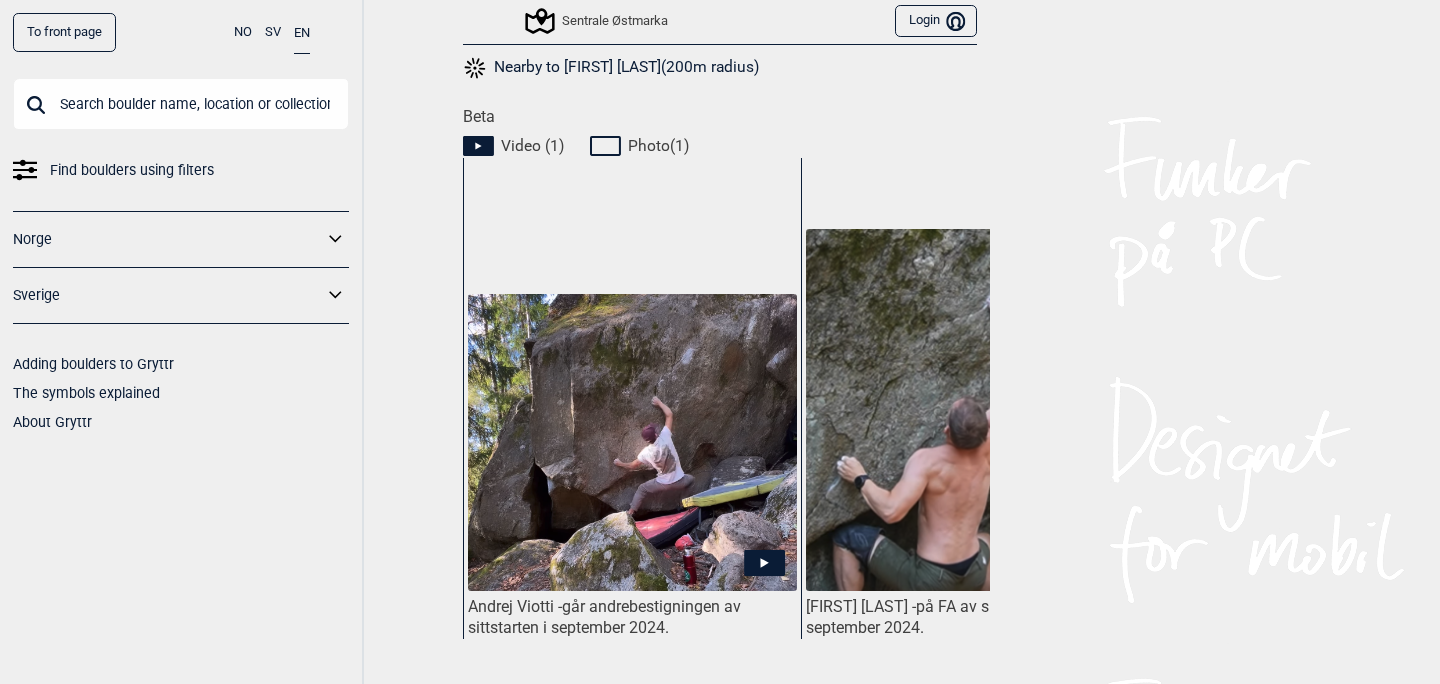 scroll, scrollTop: 0, scrollLeft: 0, axis: both 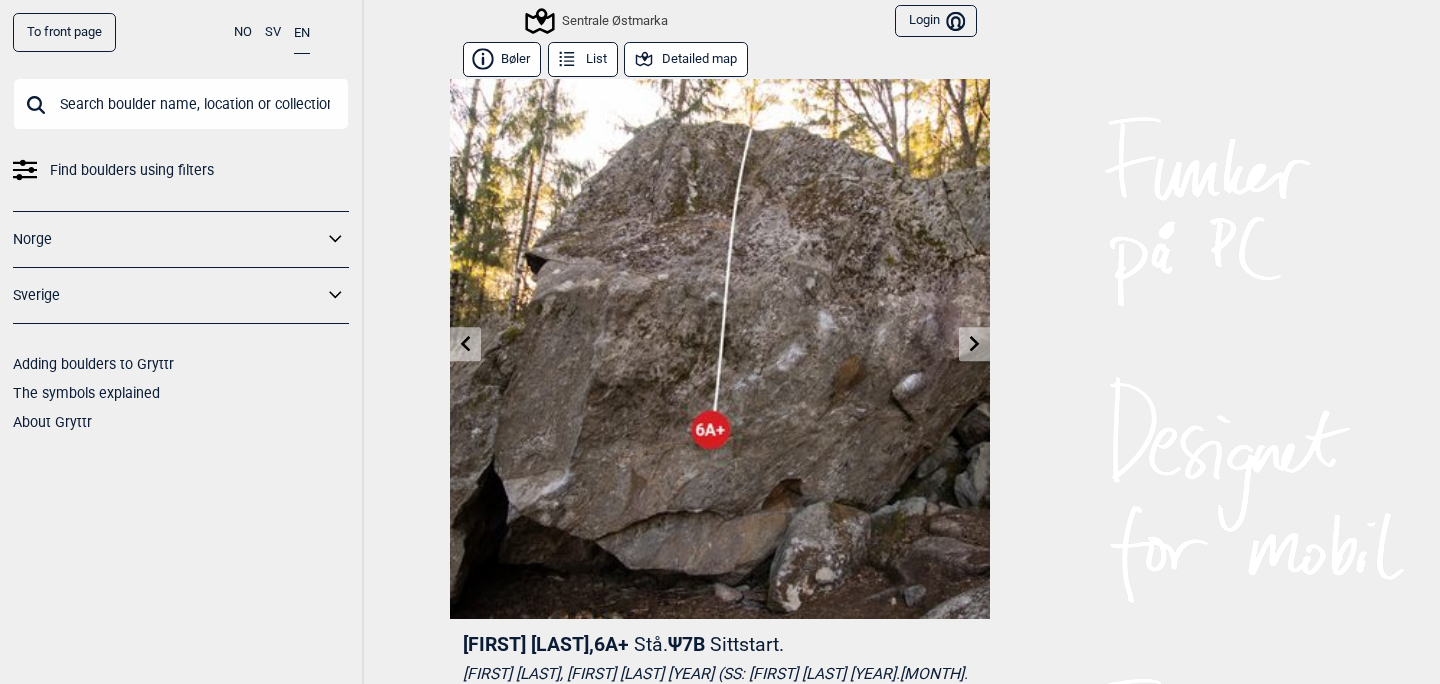 click 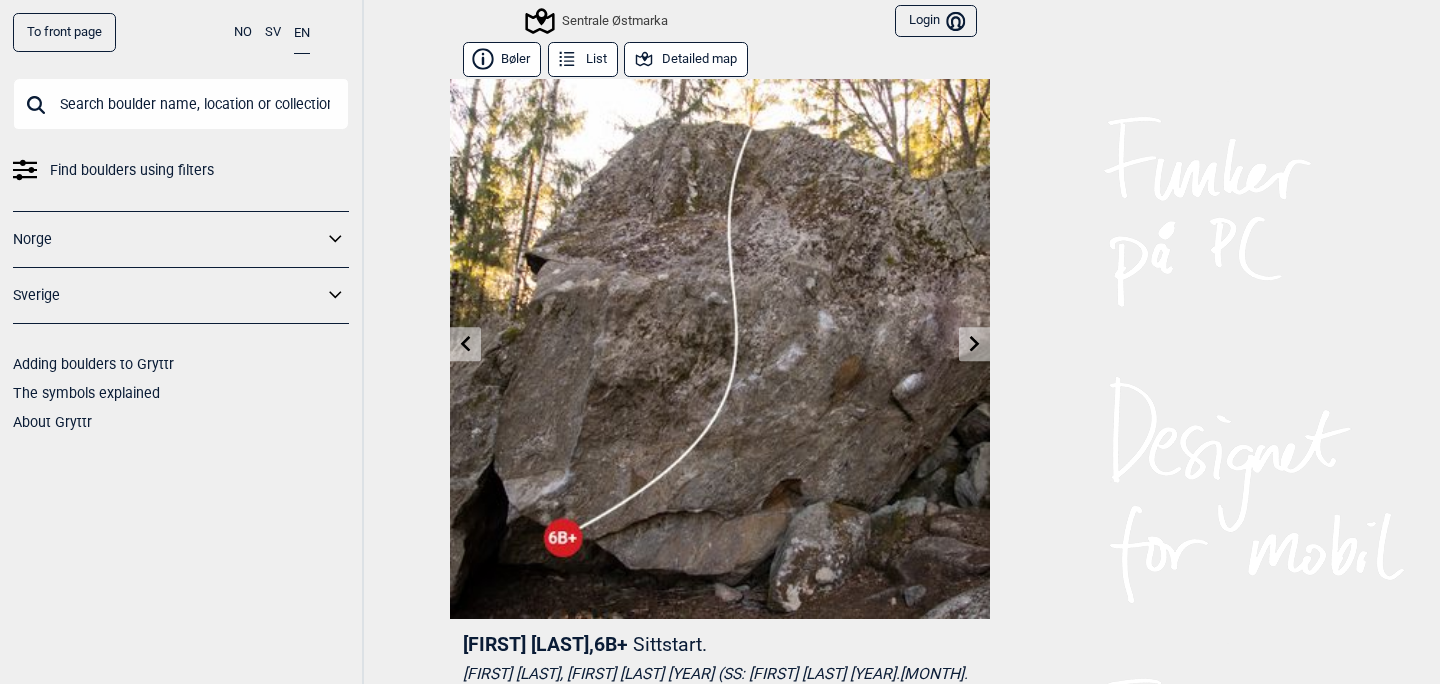 click 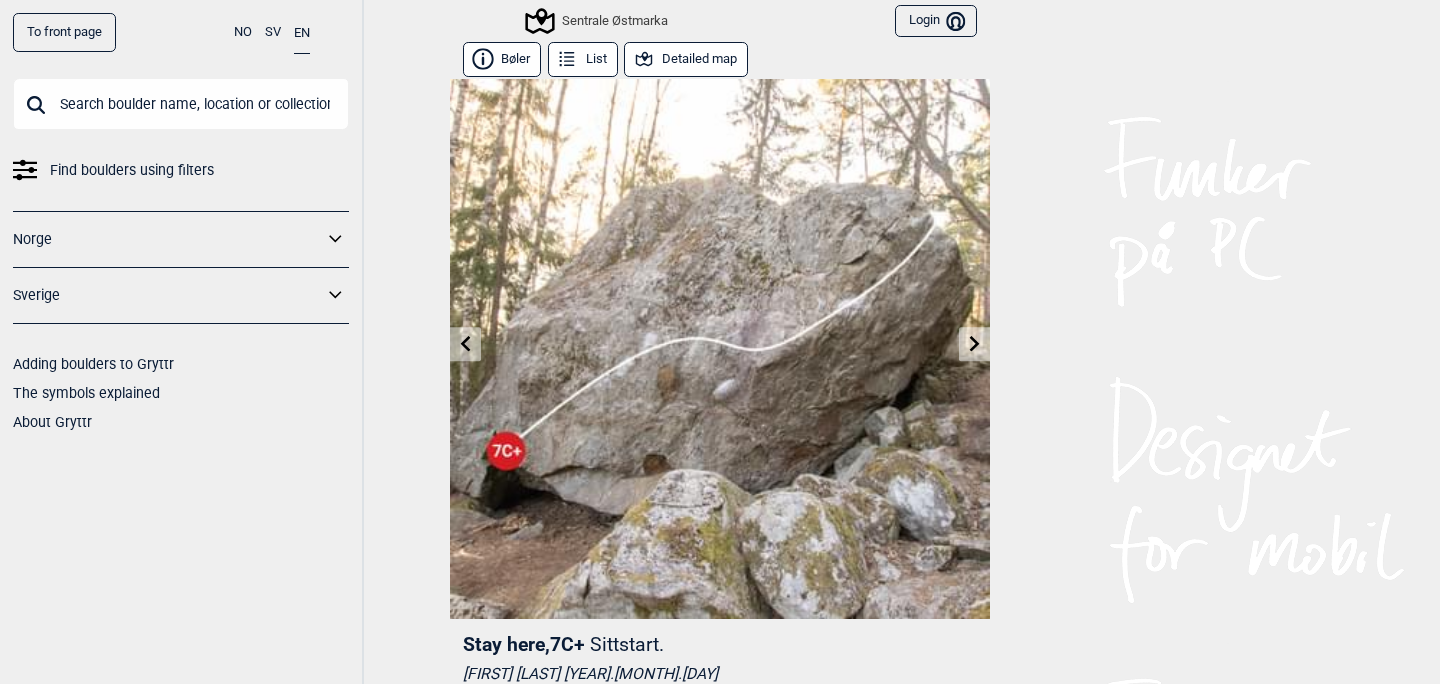 click 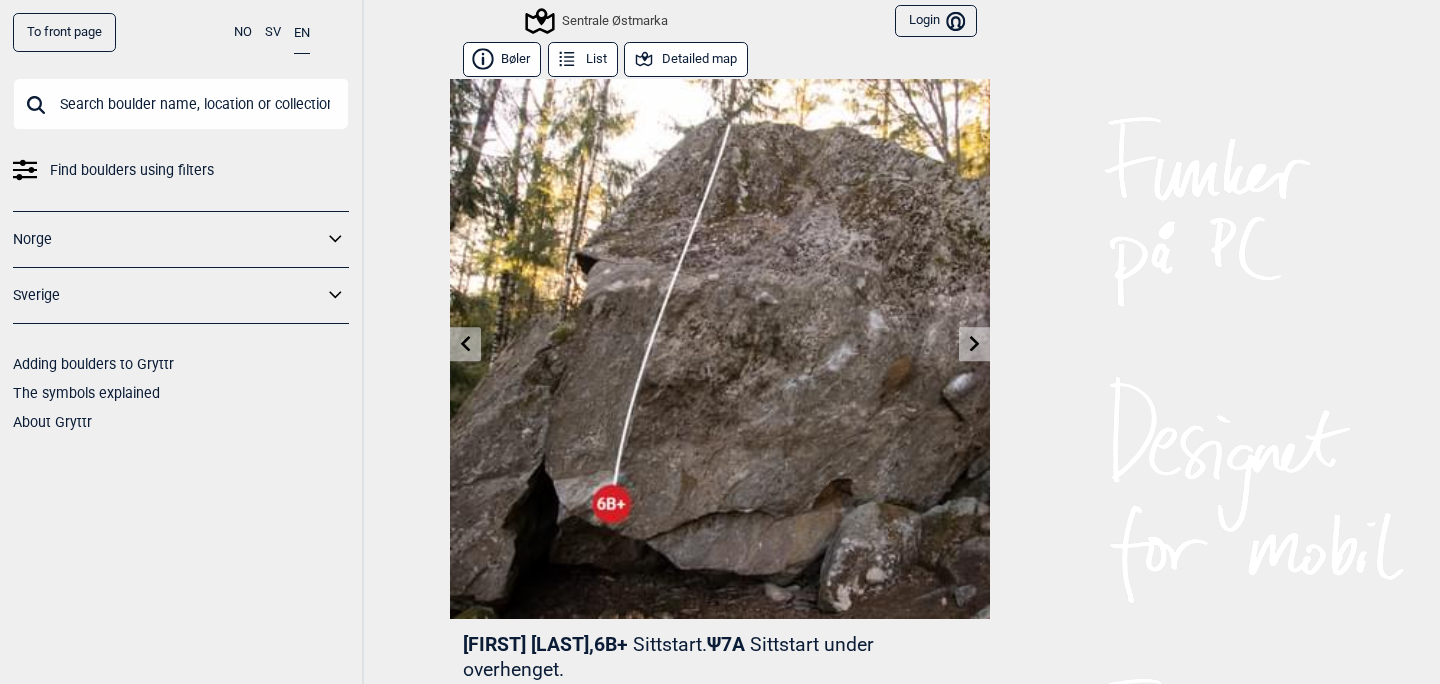 click at bounding box center [974, 344] 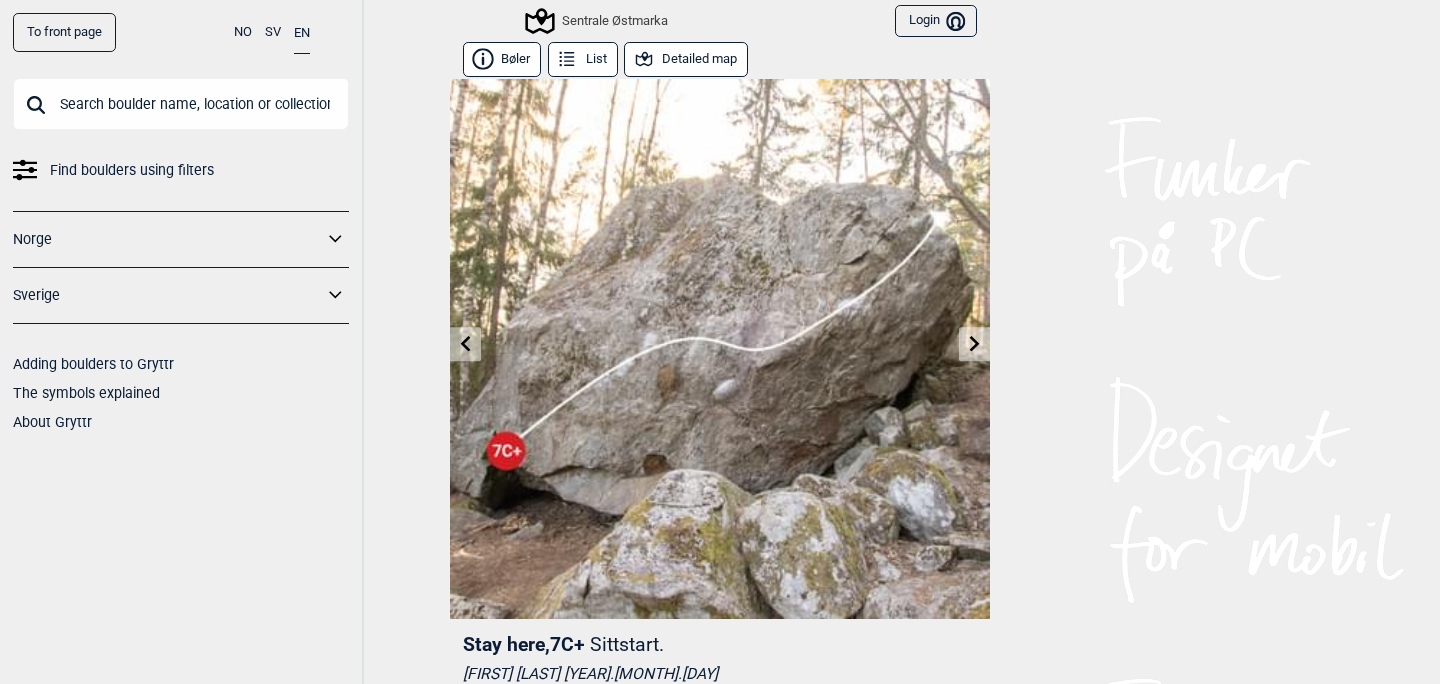 click at bounding box center (974, 344) 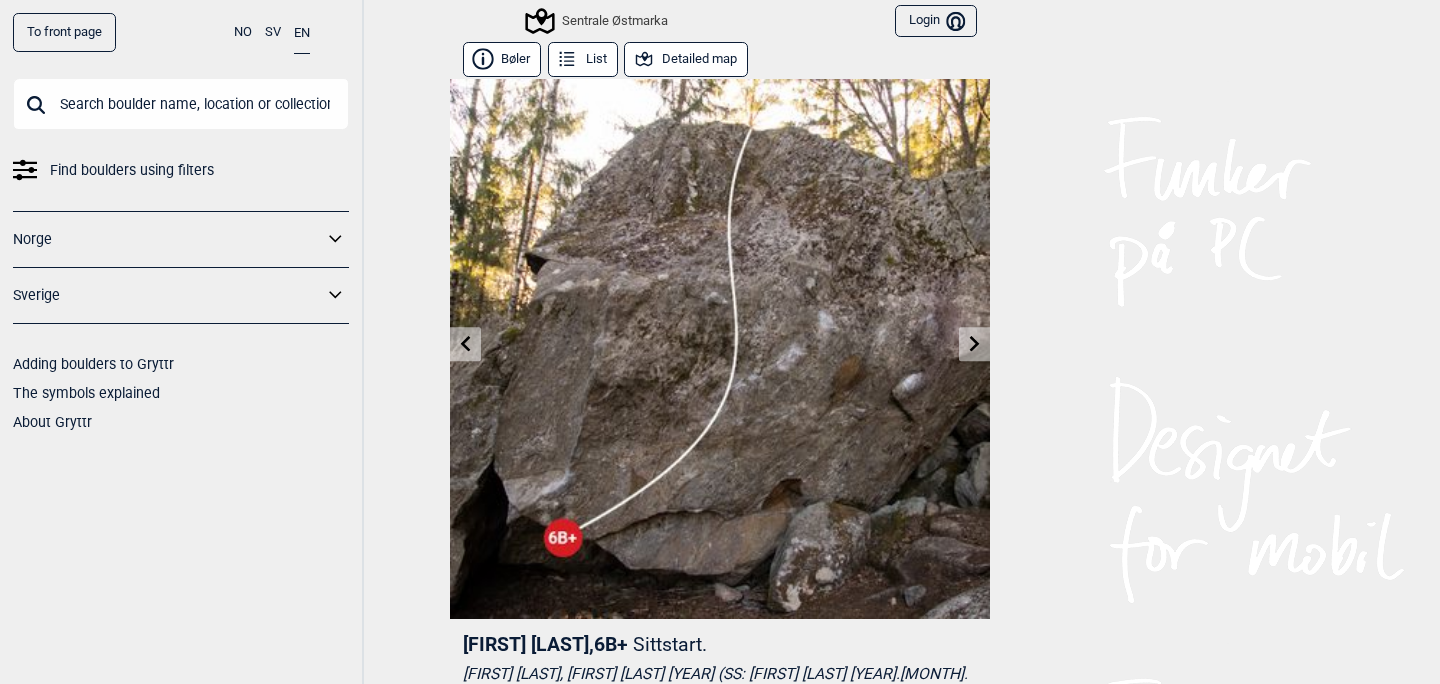 click at bounding box center (974, 344) 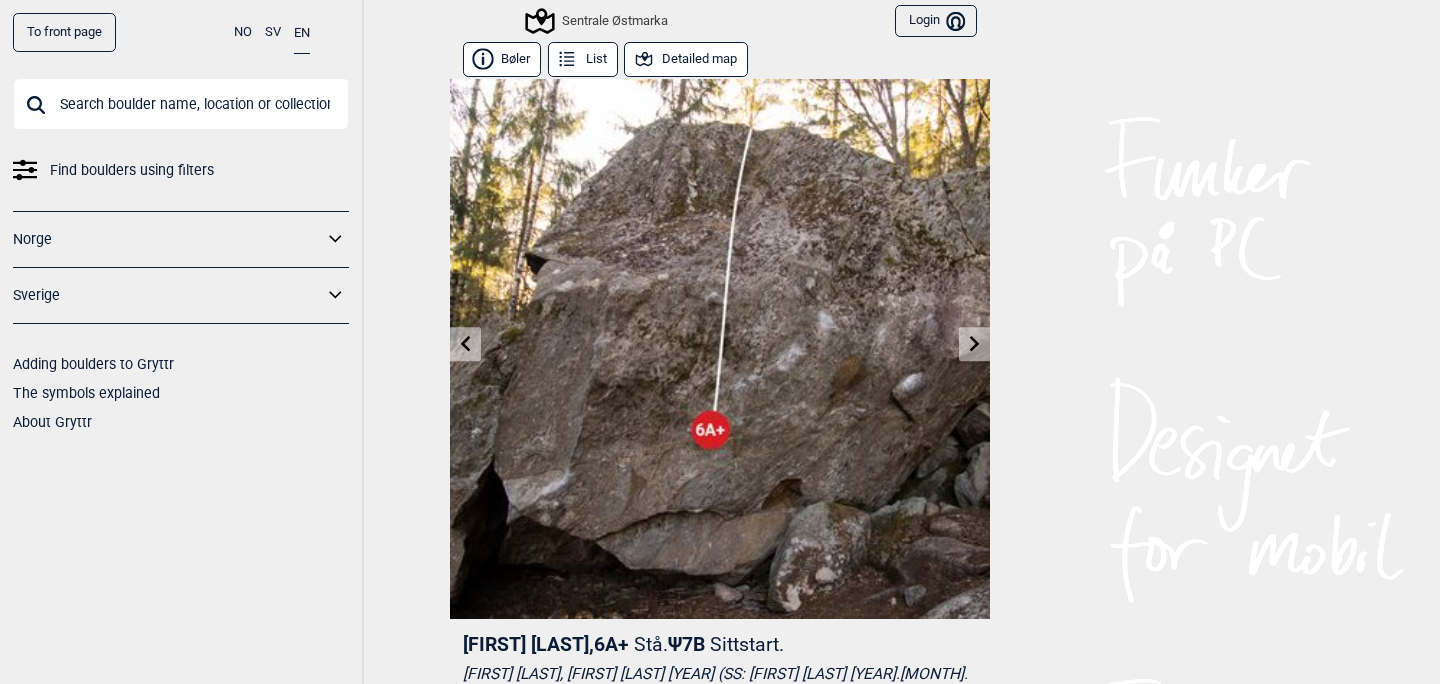 click at bounding box center (974, 344) 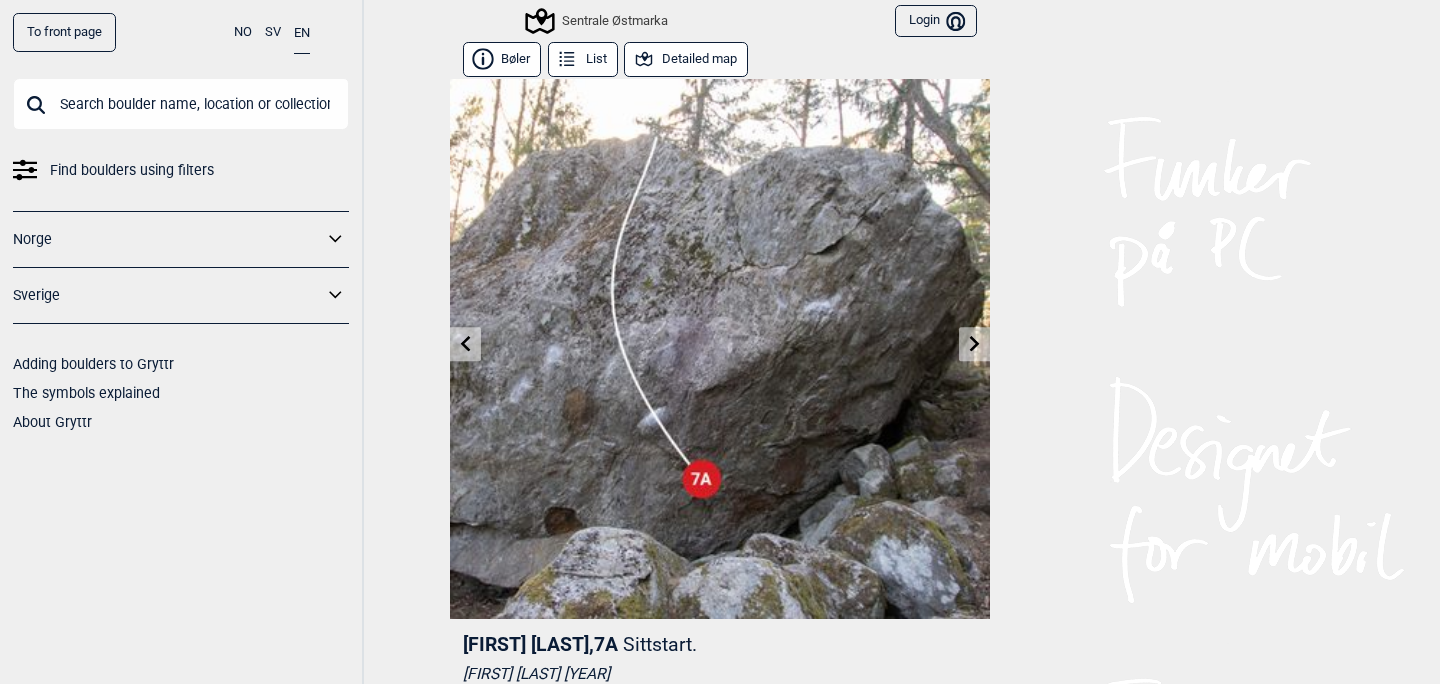 click at bounding box center (974, 344) 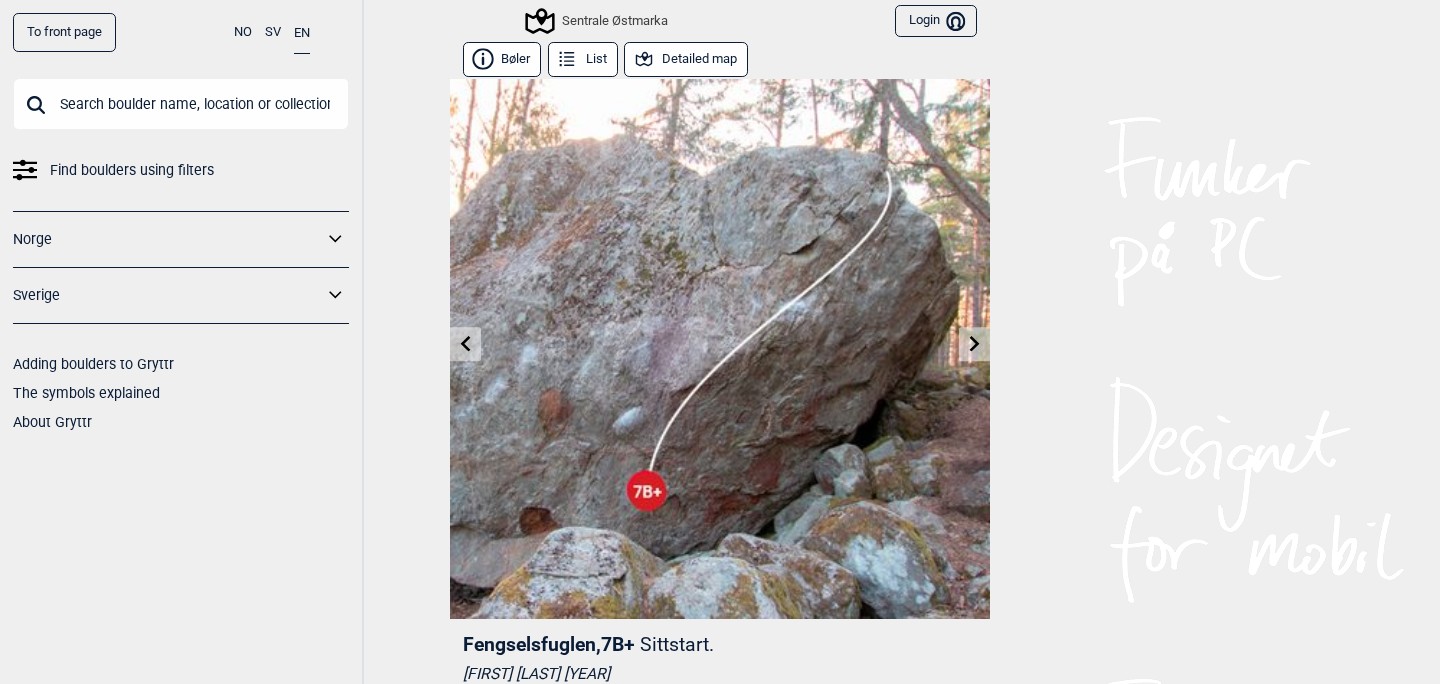 click at bounding box center (974, 344) 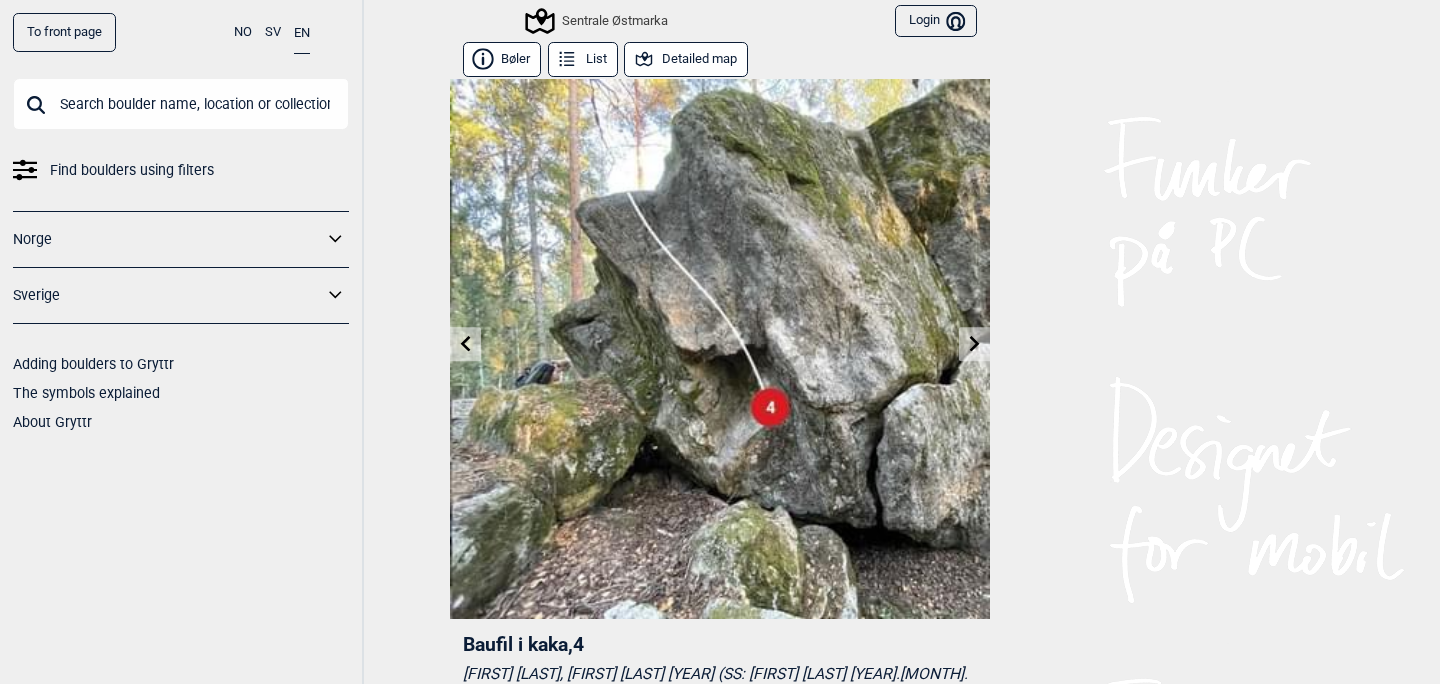 click at bounding box center [974, 344] 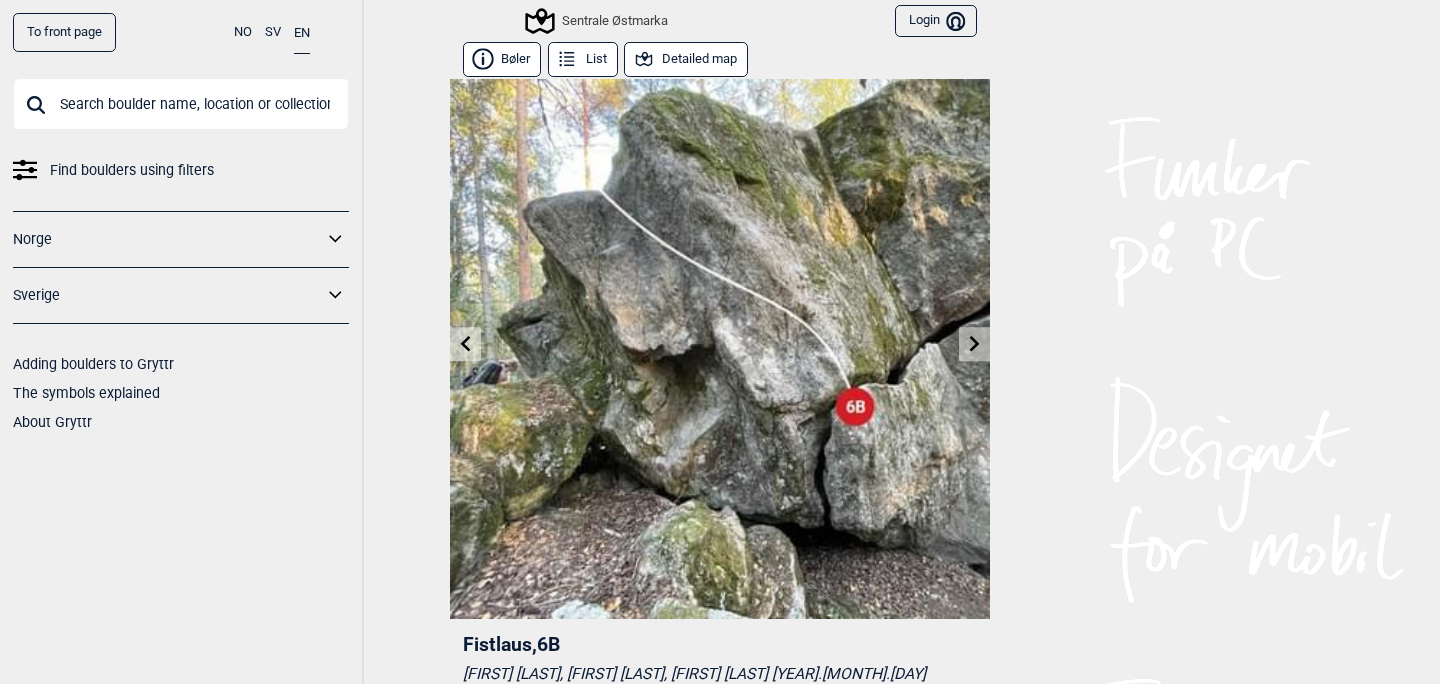 click at bounding box center (974, 344) 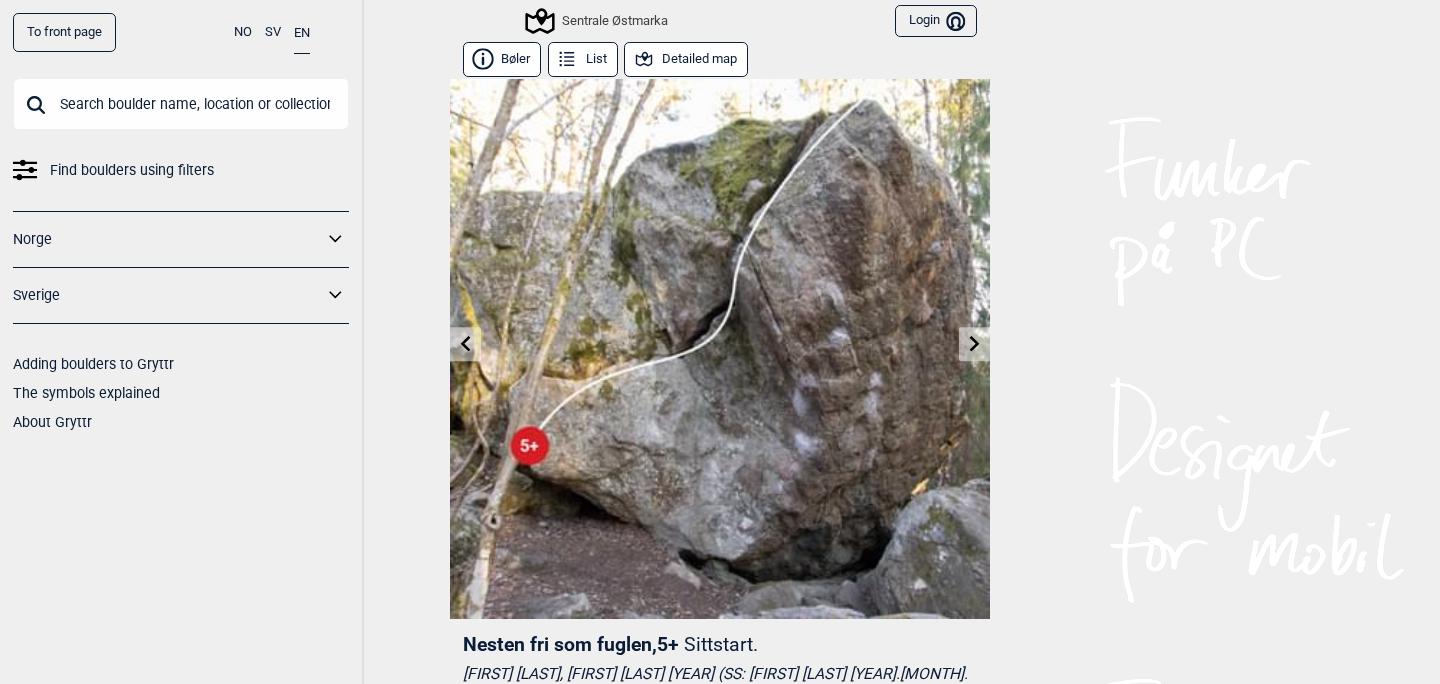 click at bounding box center [974, 344] 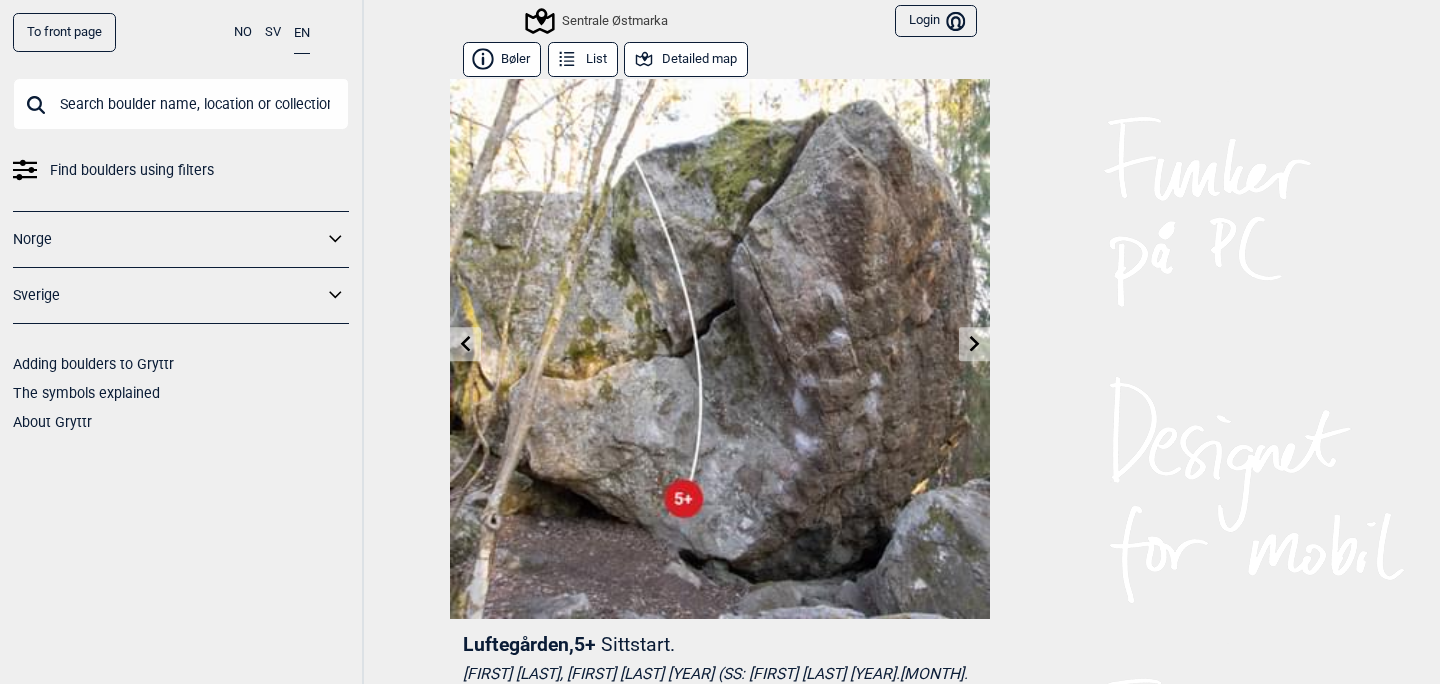 click at bounding box center (974, 344) 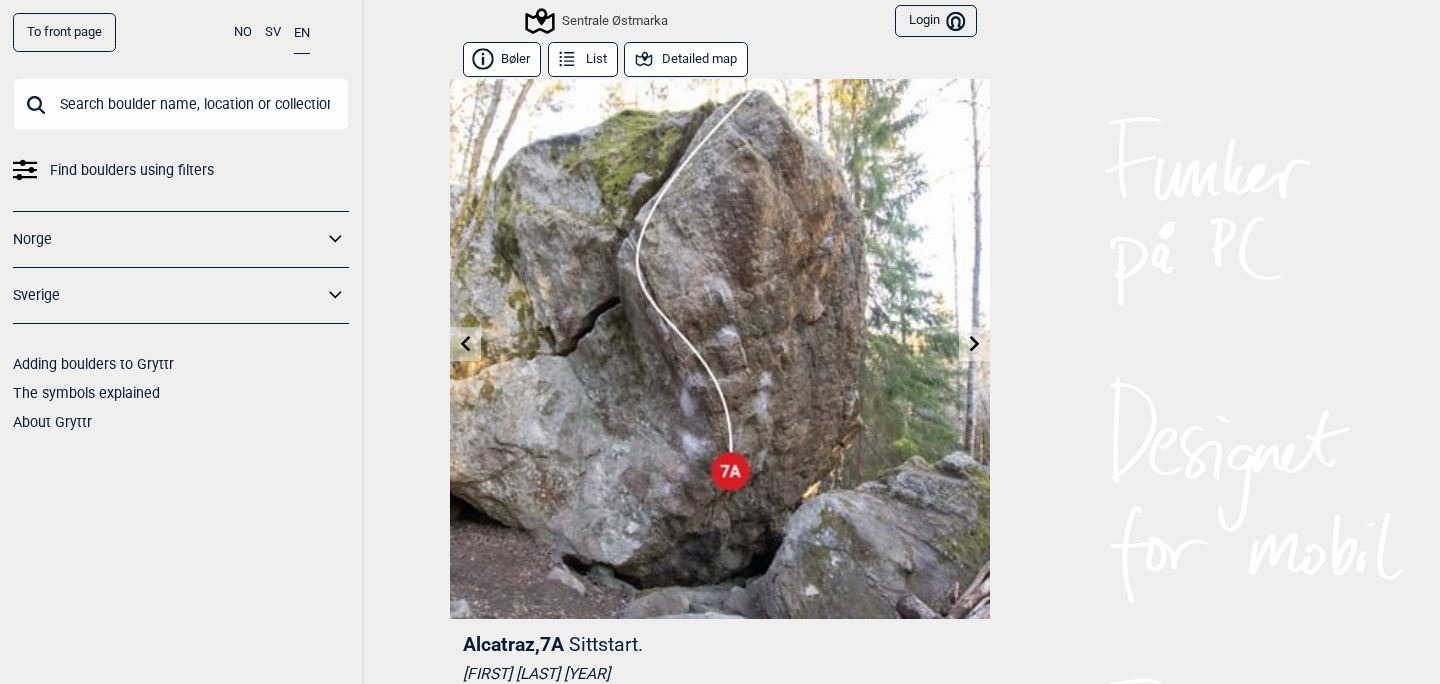 click at bounding box center (974, 344) 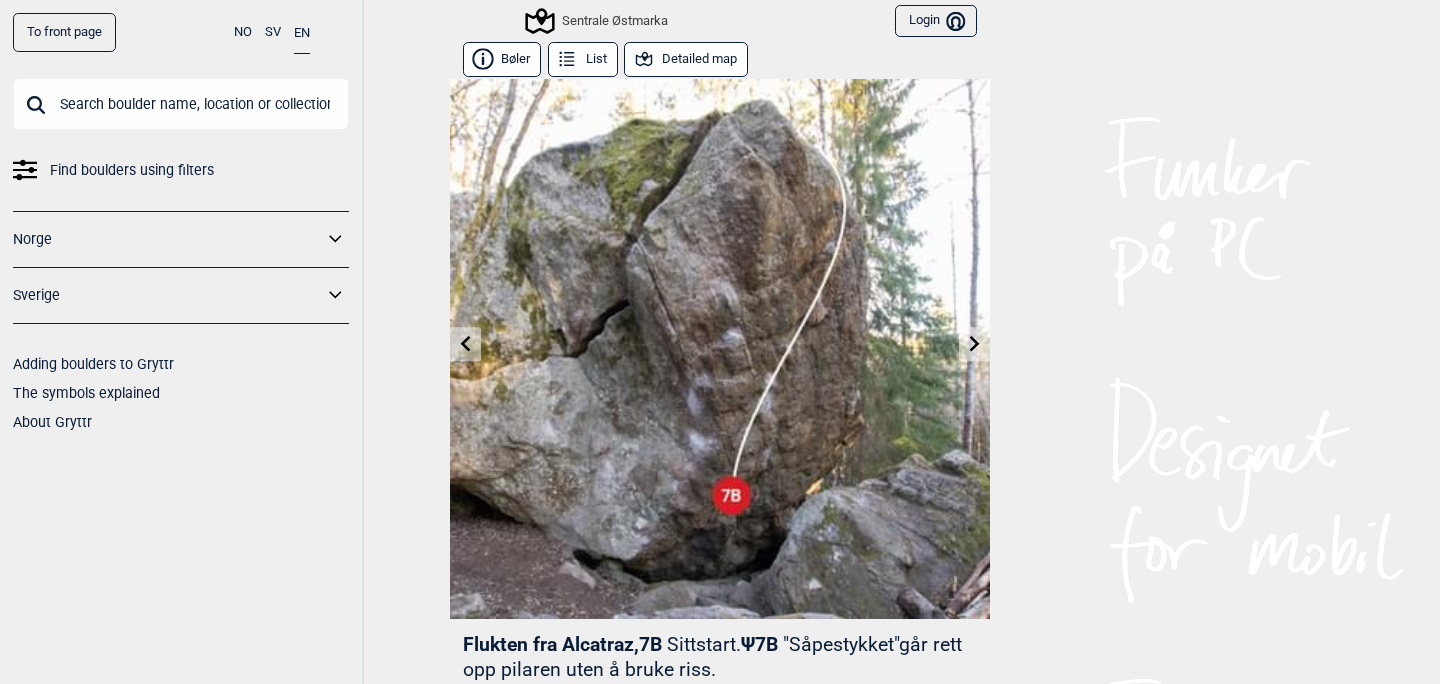 click at bounding box center (974, 344) 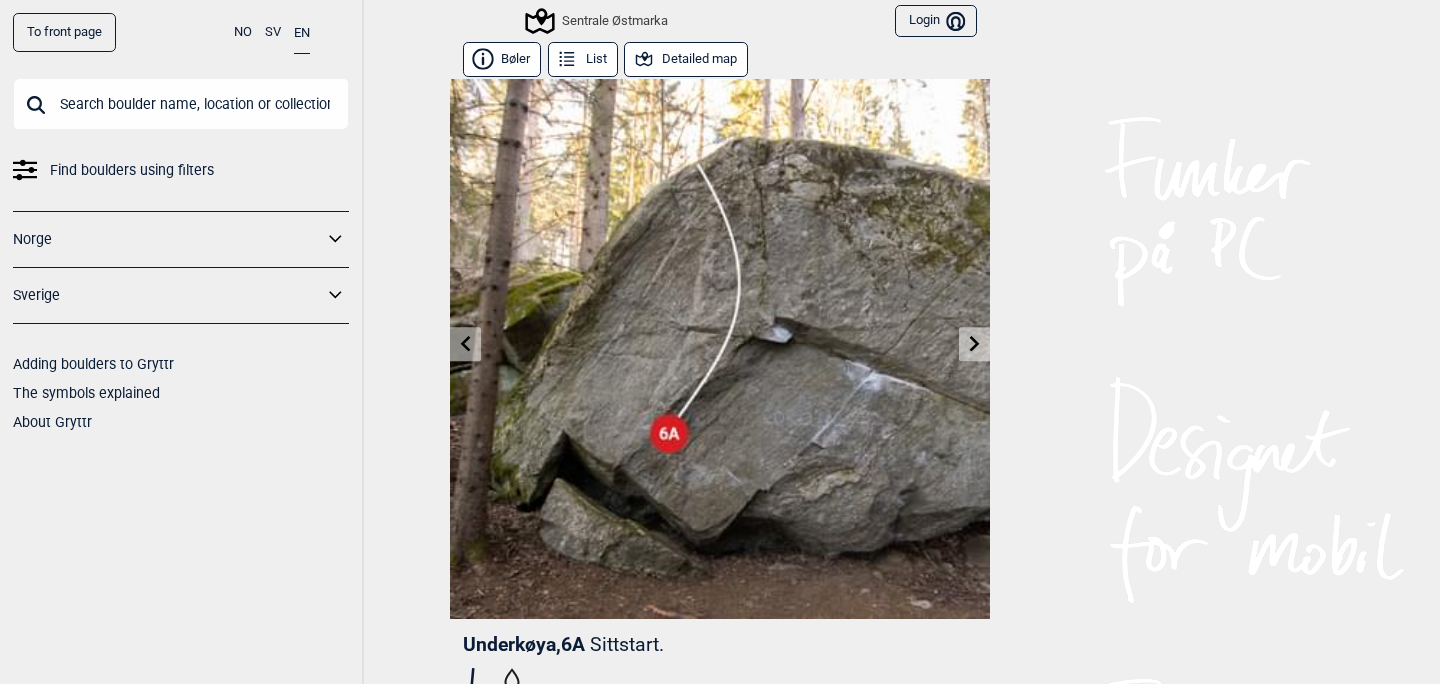 click at bounding box center (974, 344) 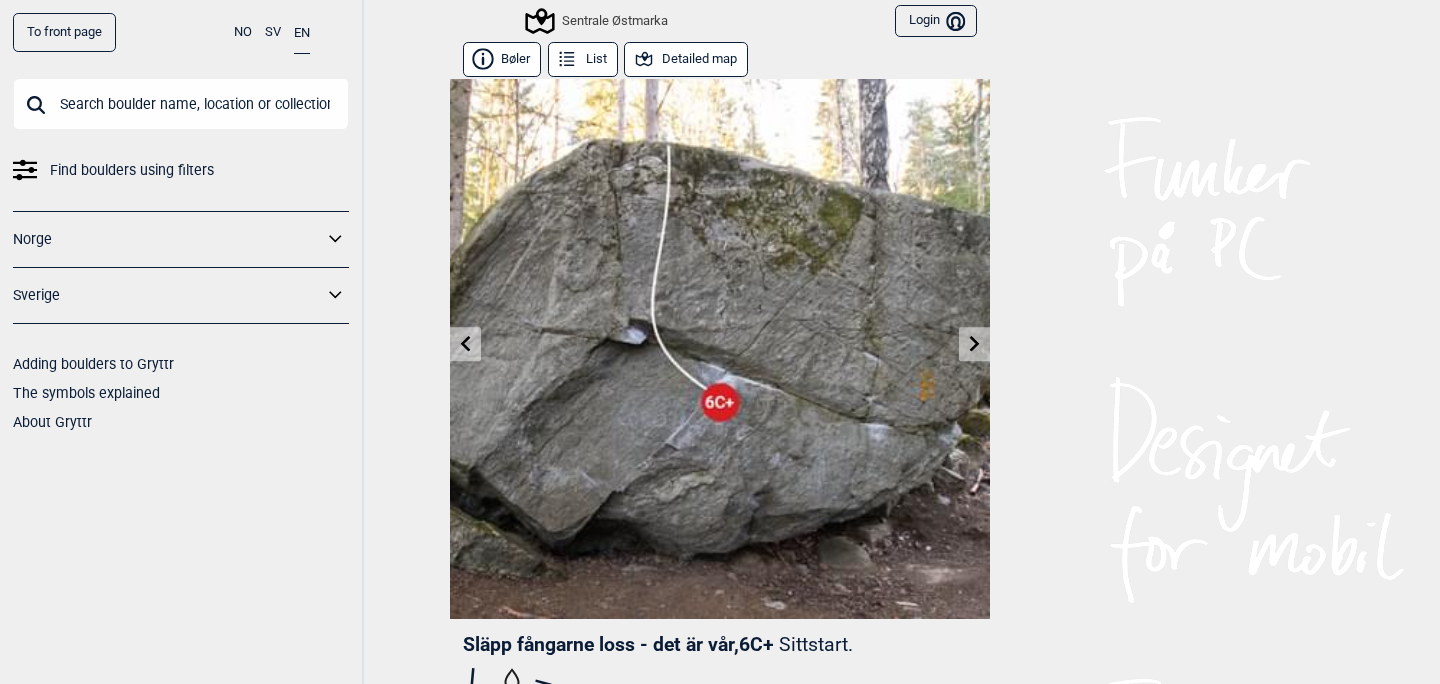 click at bounding box center [974, 344] 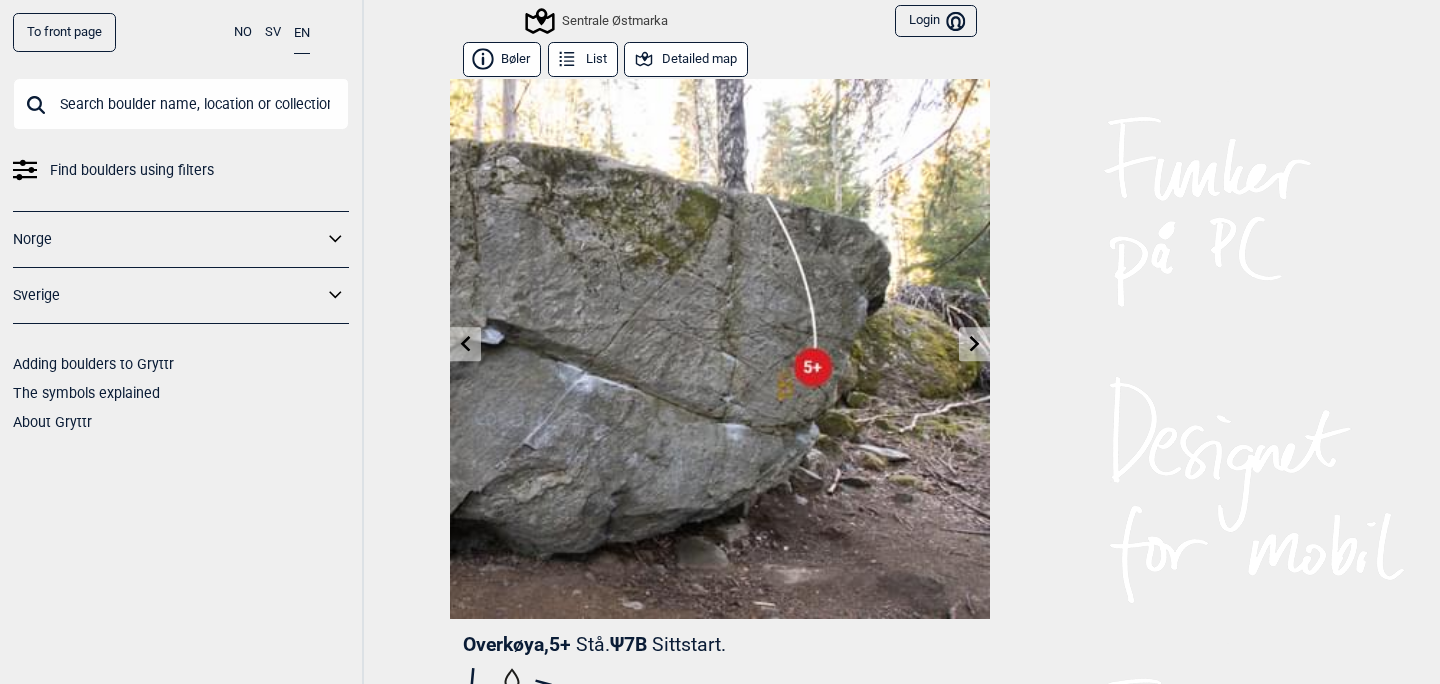 click at bounding box center [974, 344] 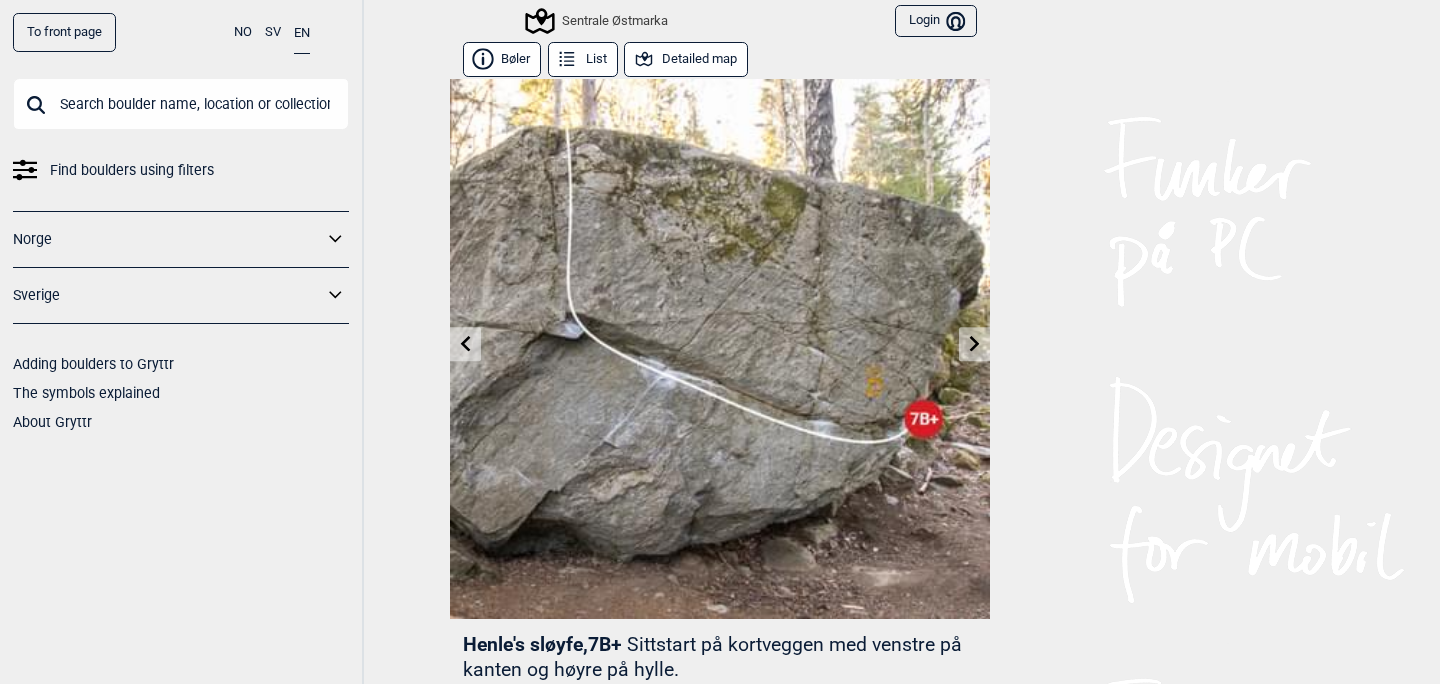 click at bounding box center (974, 344) 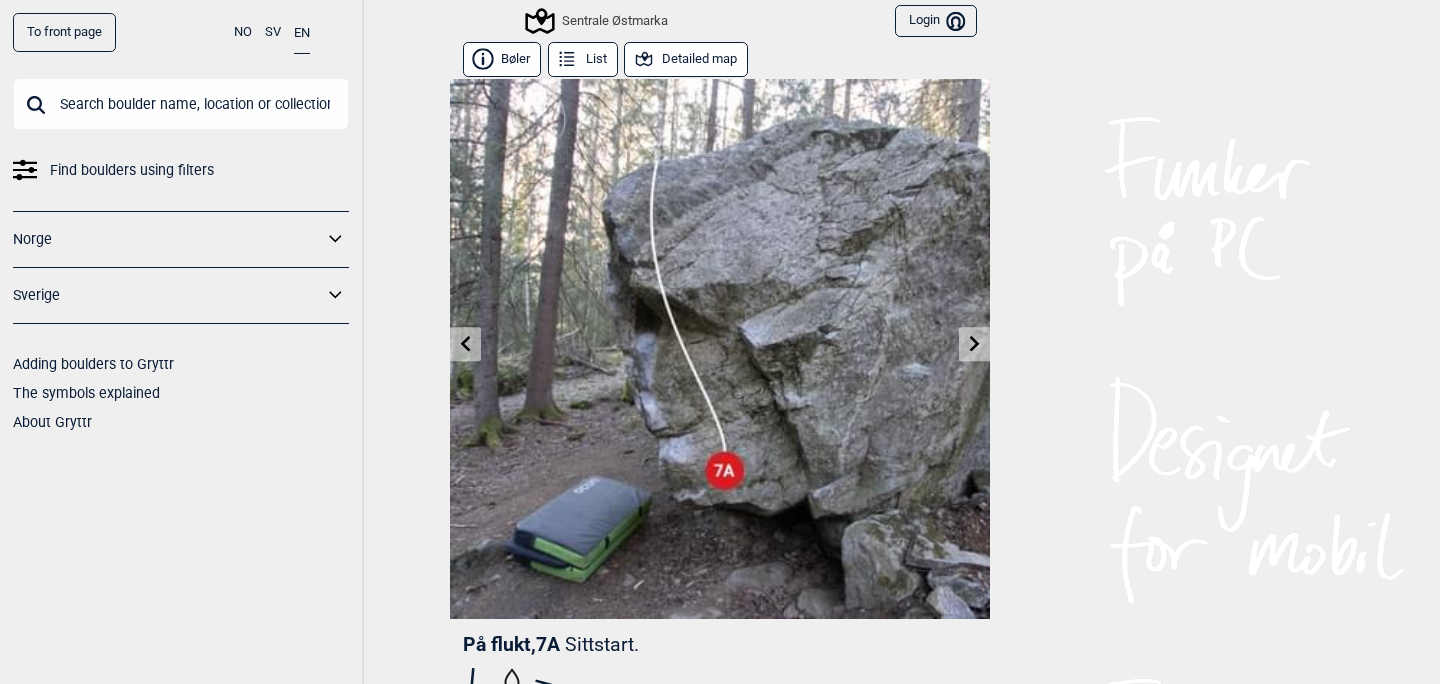 click at bounding box center (974, 344) 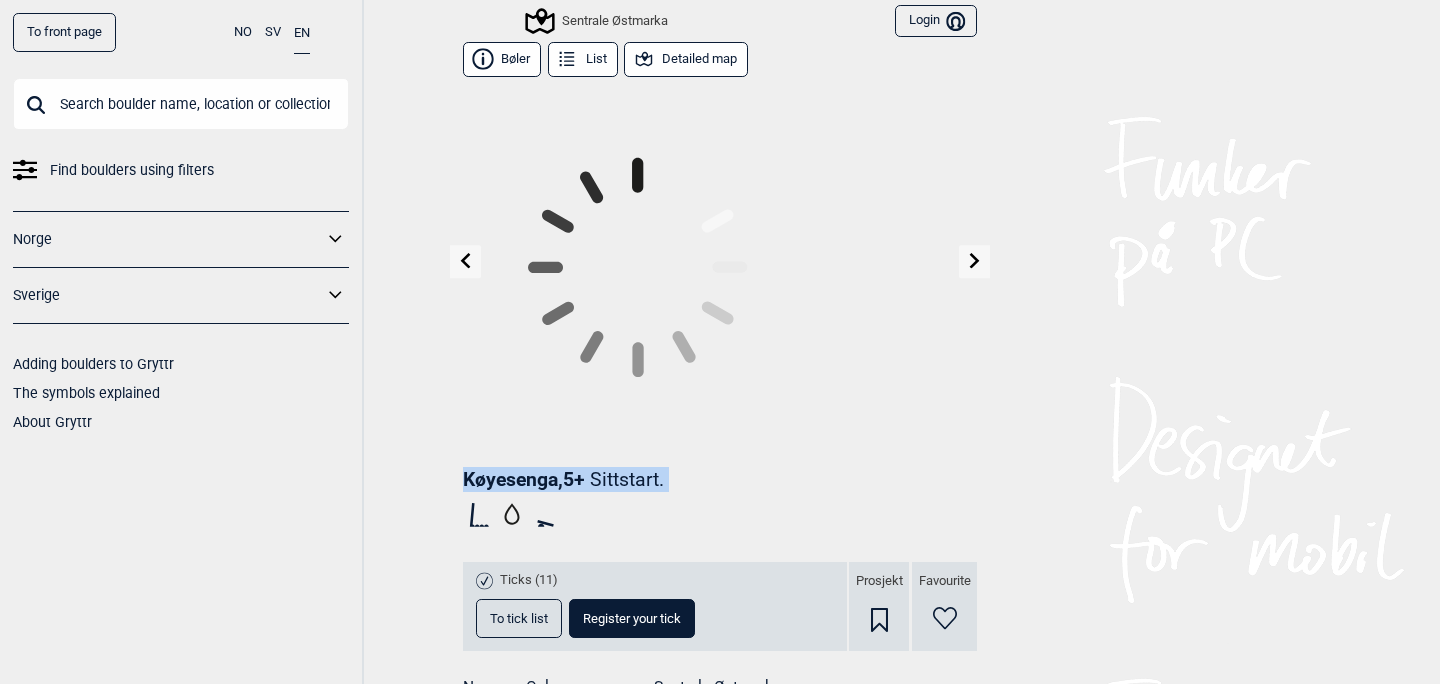 click at bounding box center [720, 266] 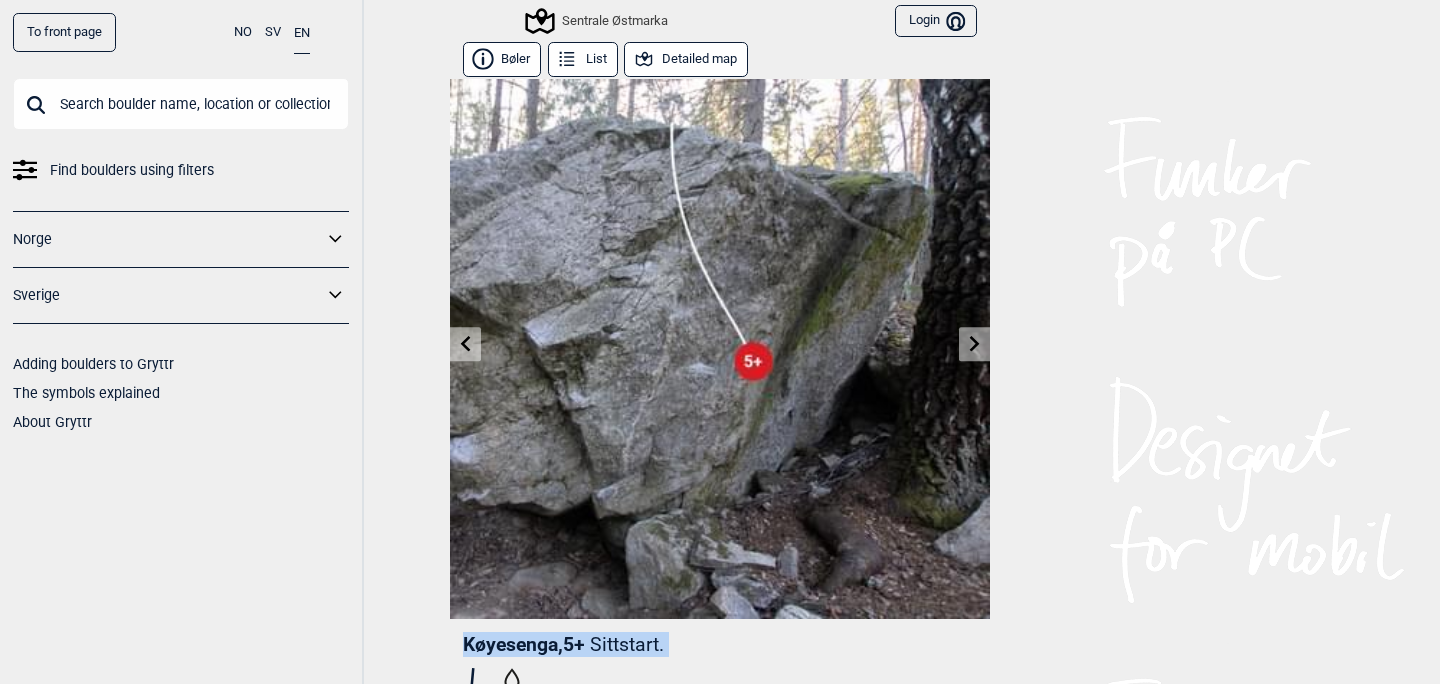 click at bounding box center (974, 344) 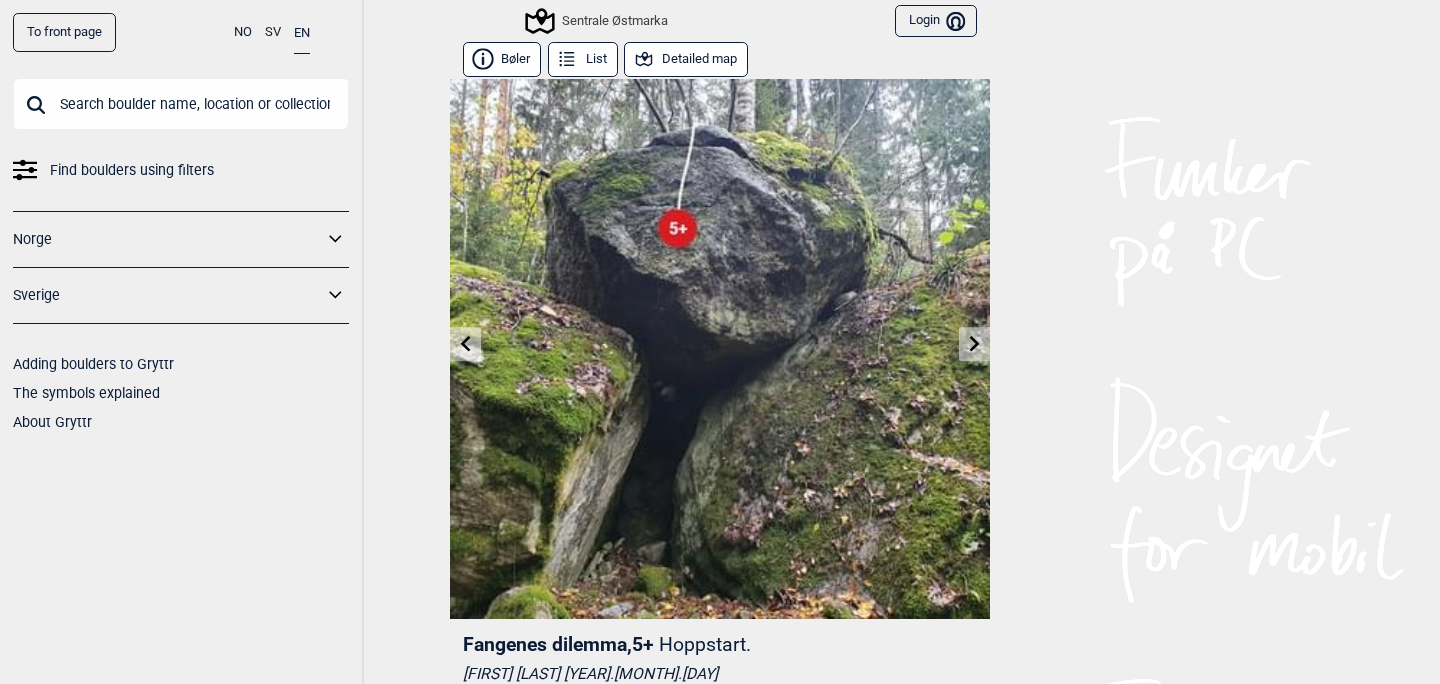click 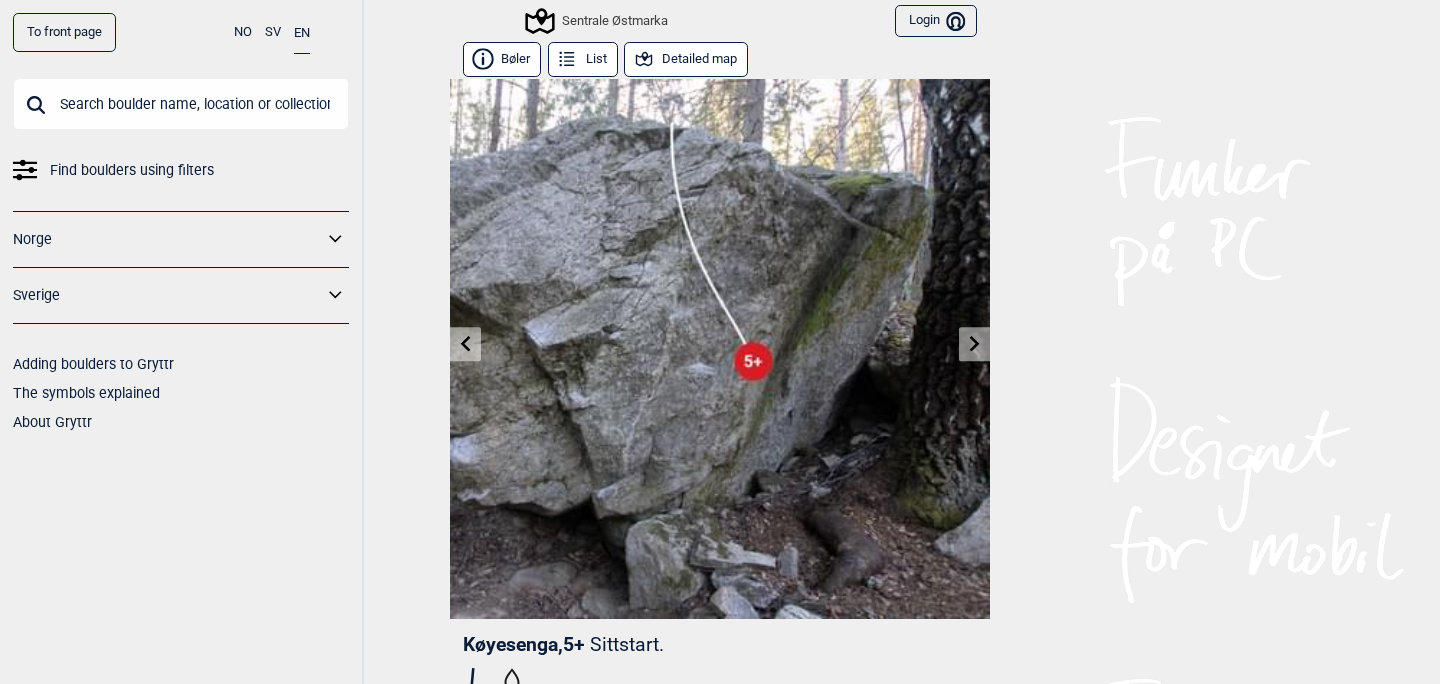 click 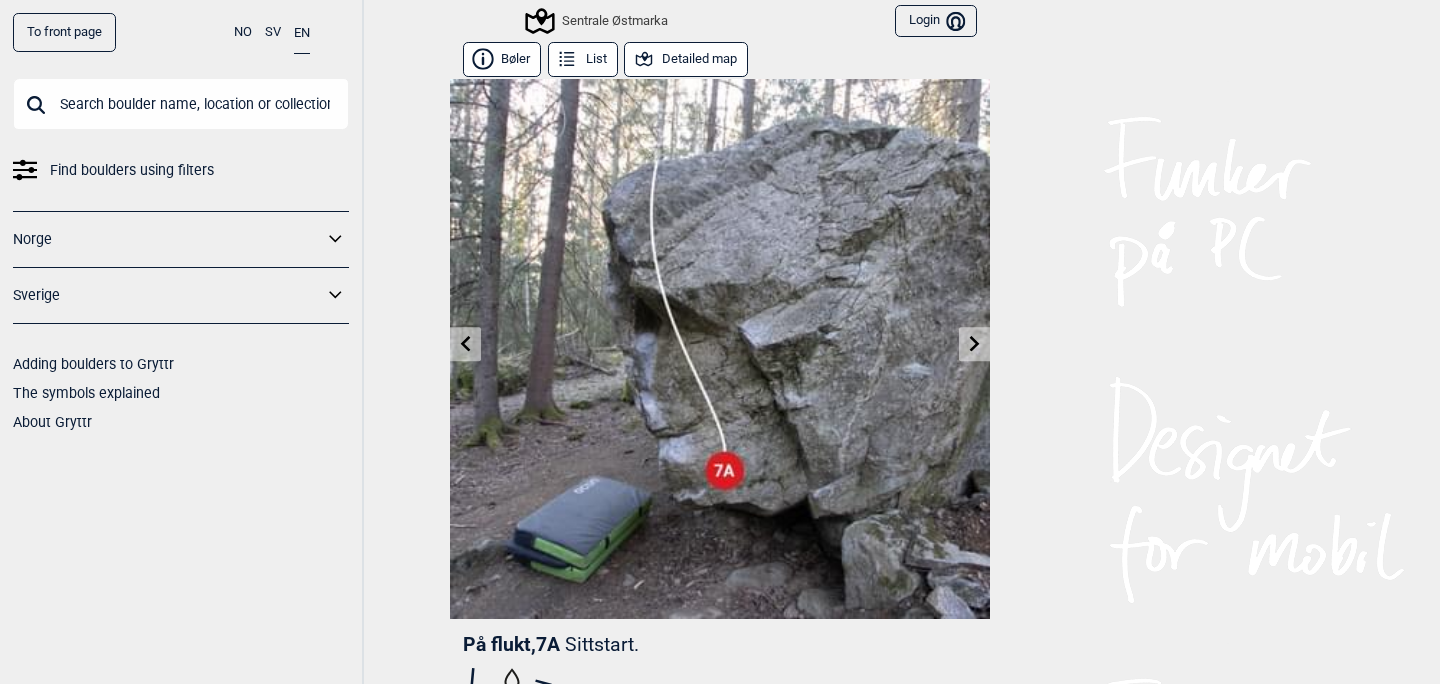 click 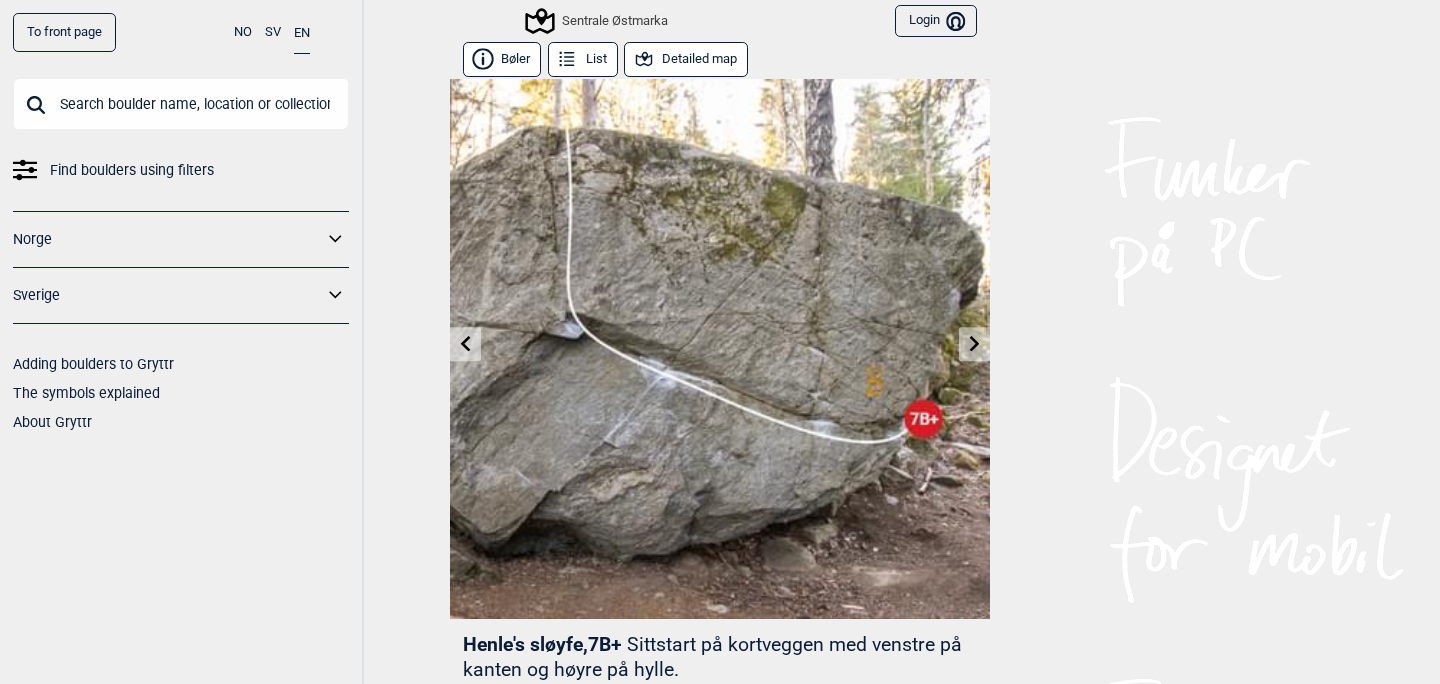 click at bounding box center [465, 344] 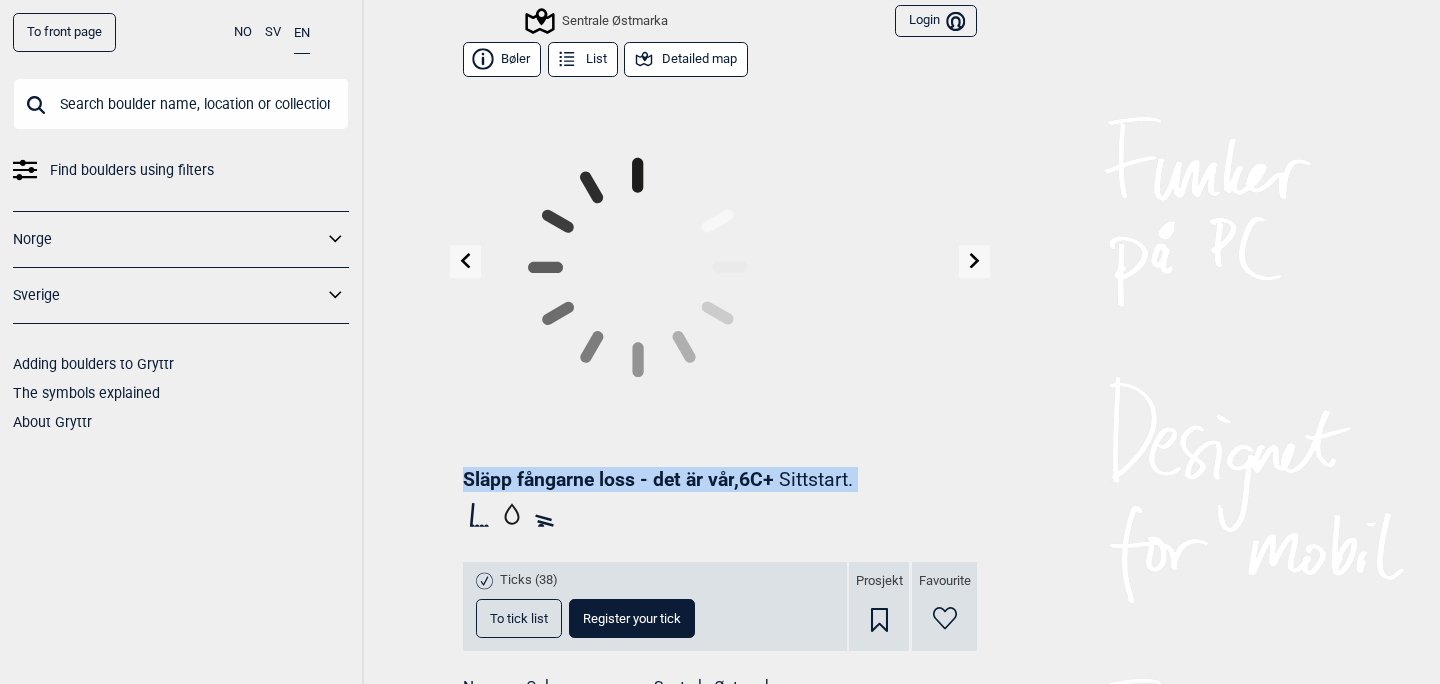 click at bounding box center [720, 266] 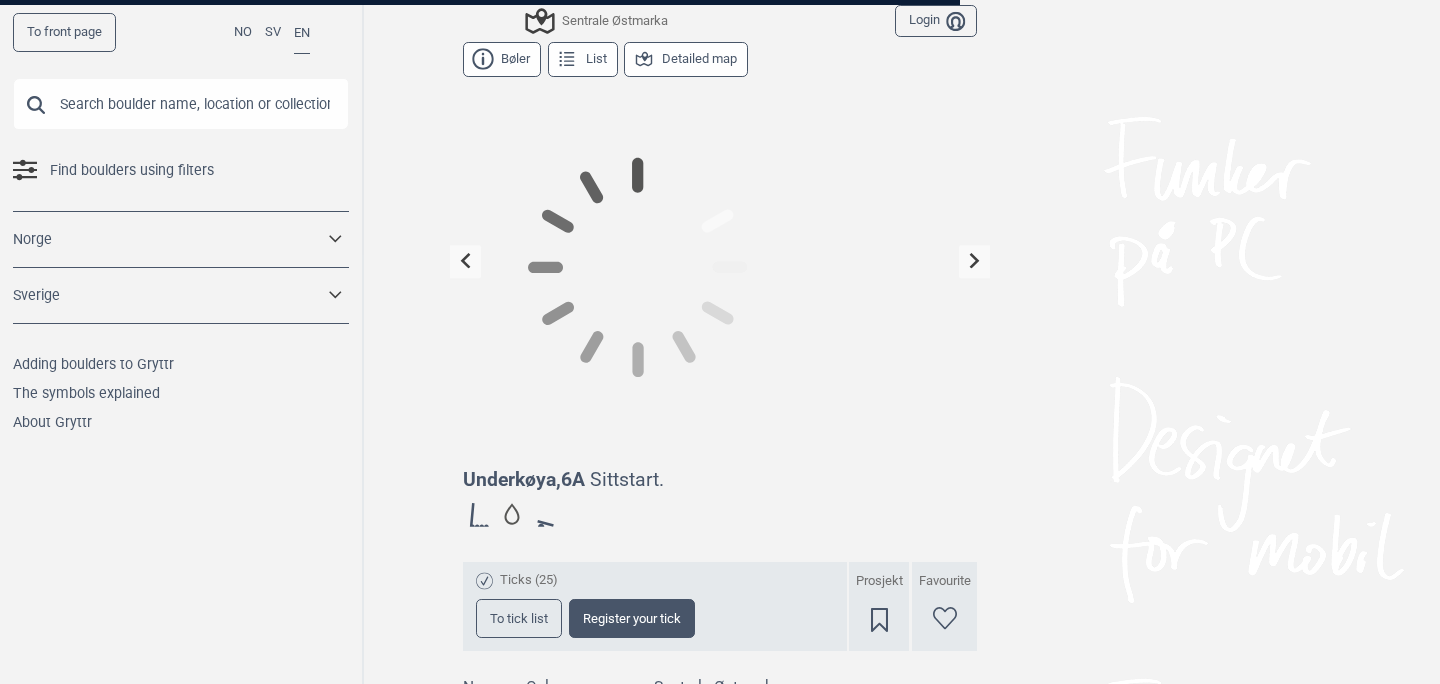 click at bounding box center (465, 261) 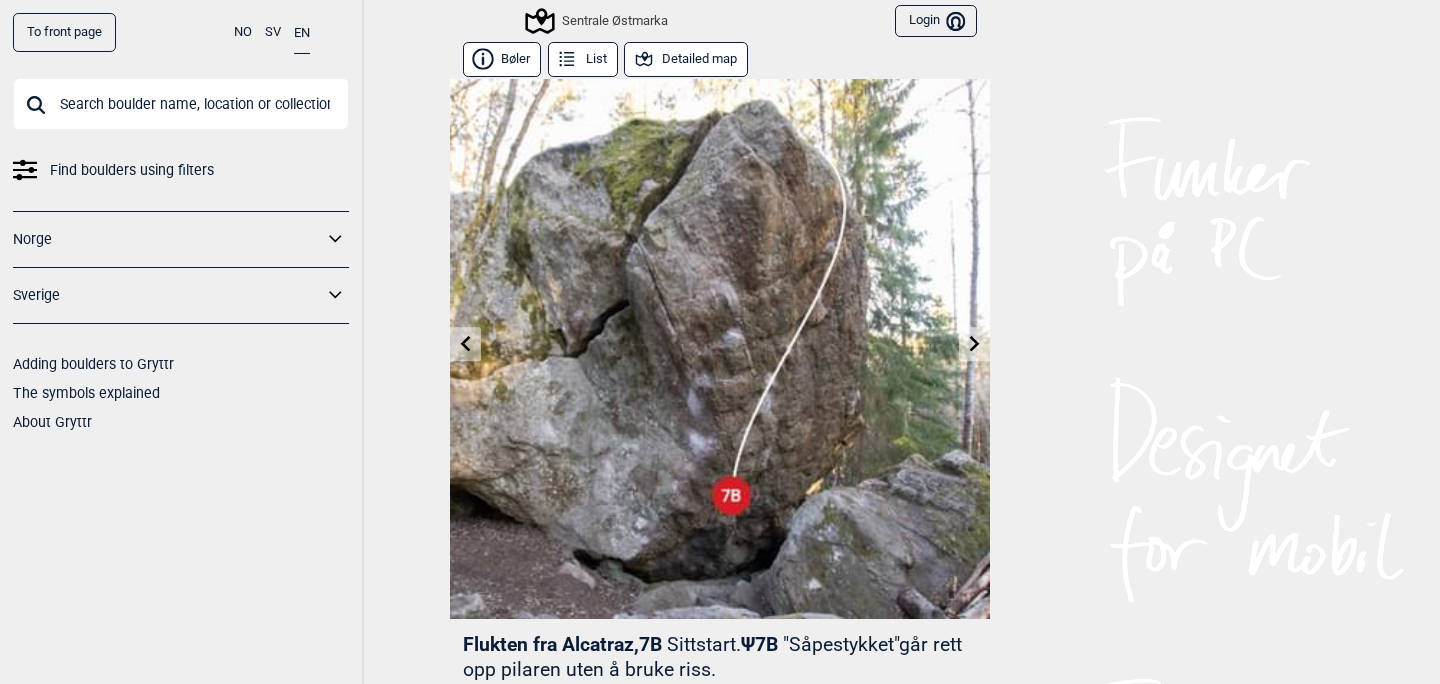 click at bounding box center [465, 344] 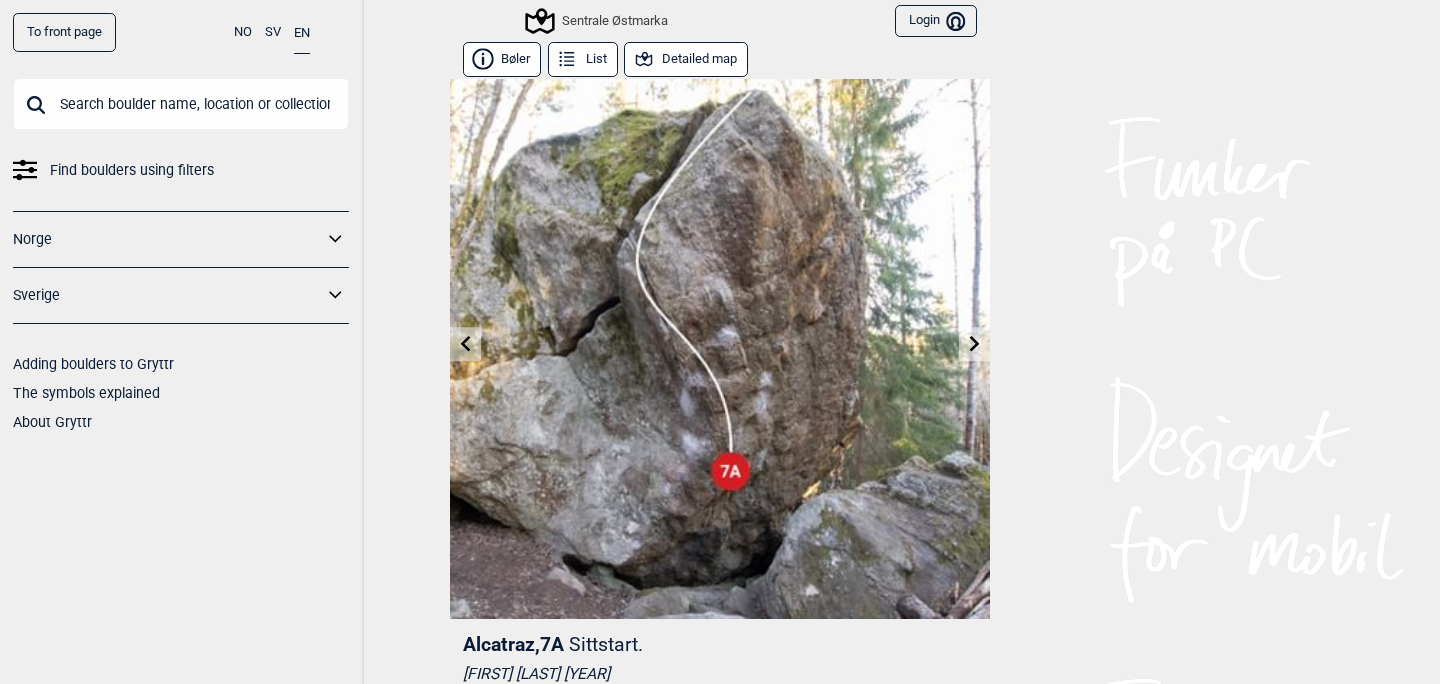 click at bounding box center [465, 344] 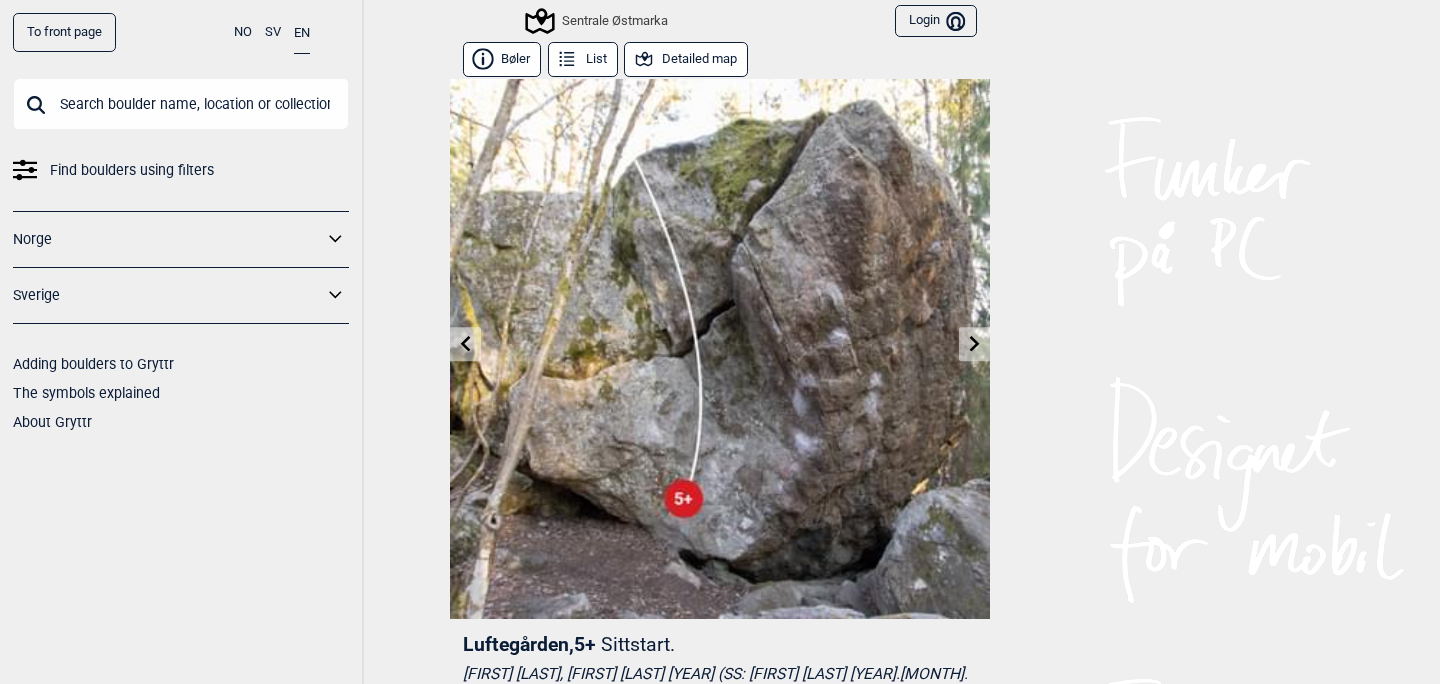 click at bounding box center (465, 344) 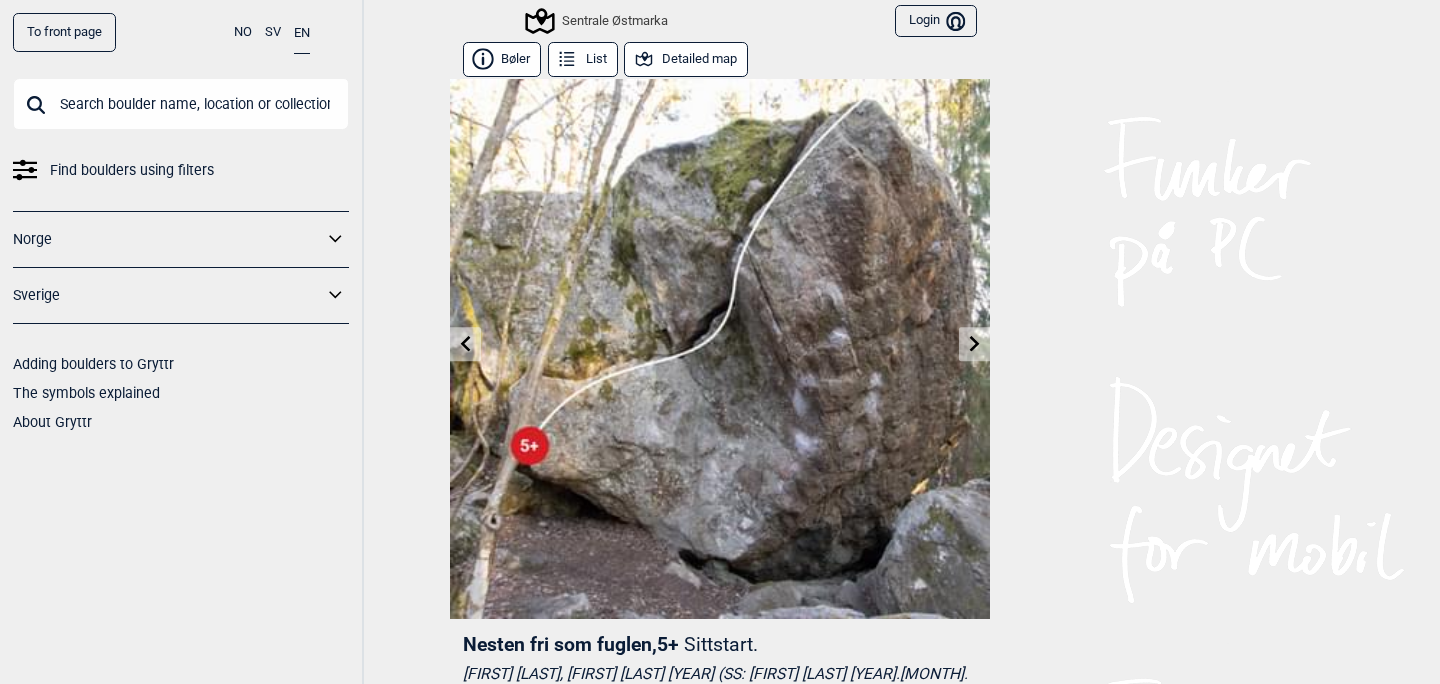 click at bounding box center [465, 344] 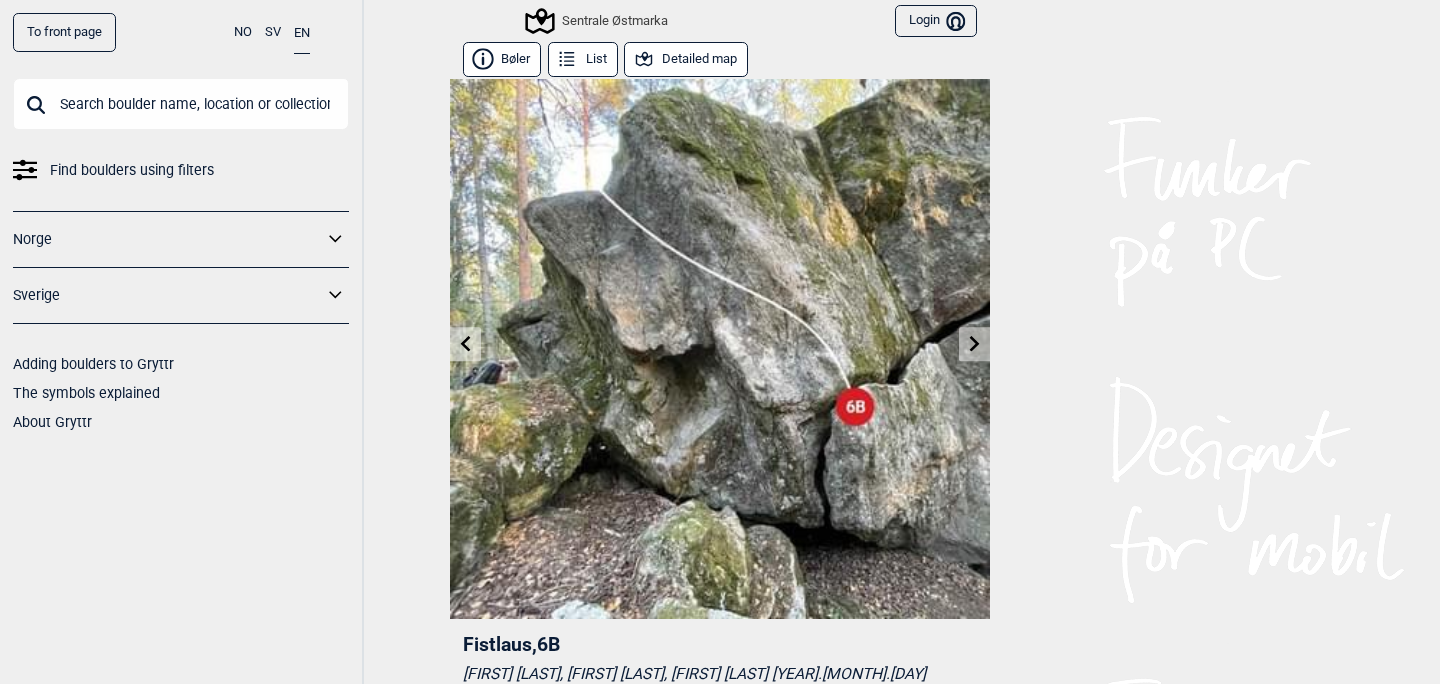click at bounding box center (465, 344) 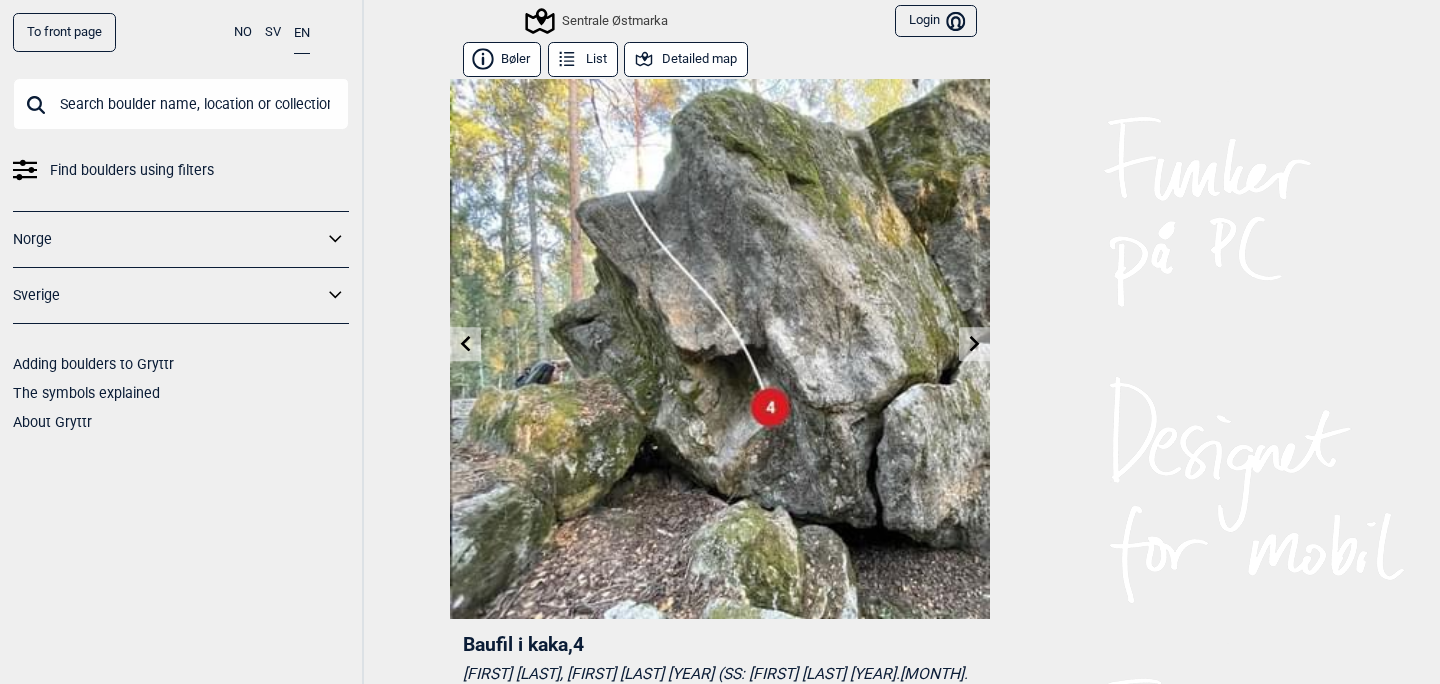 click at bounding box center [465, 344] 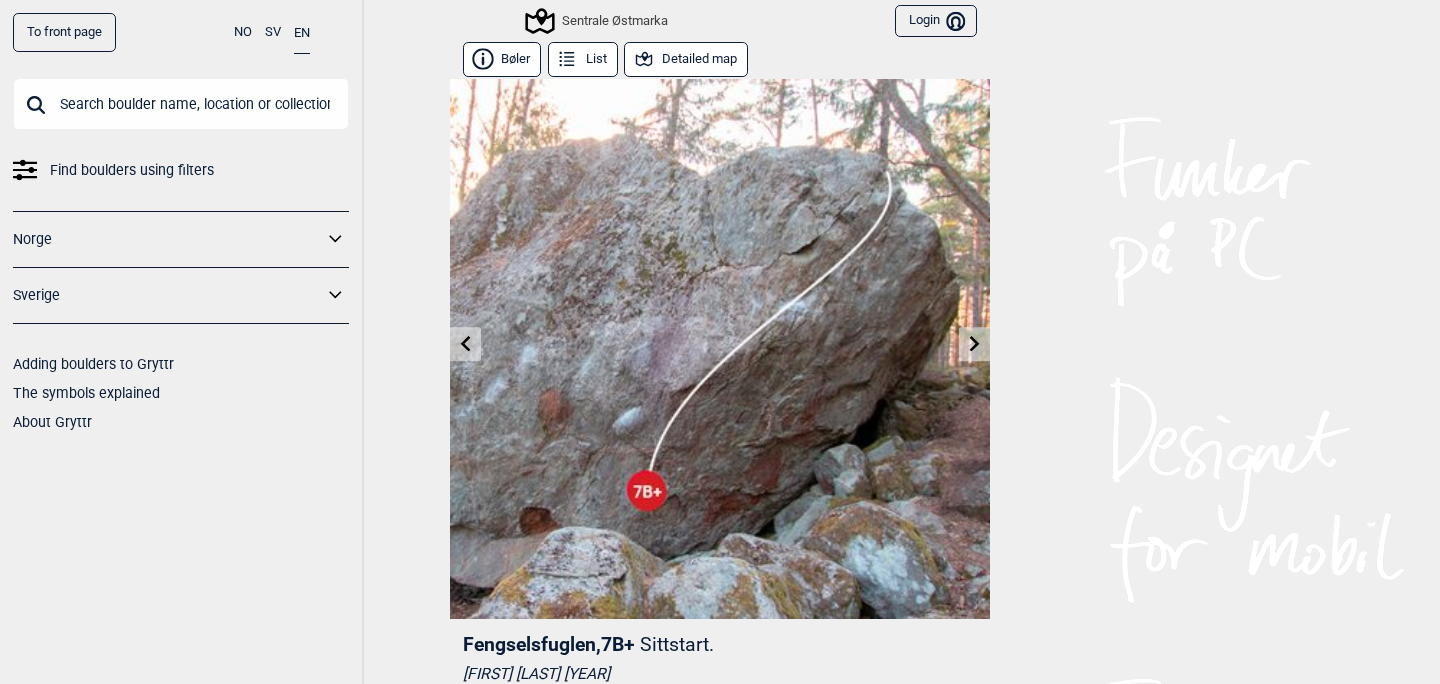 click at bounding box center [465, 344] 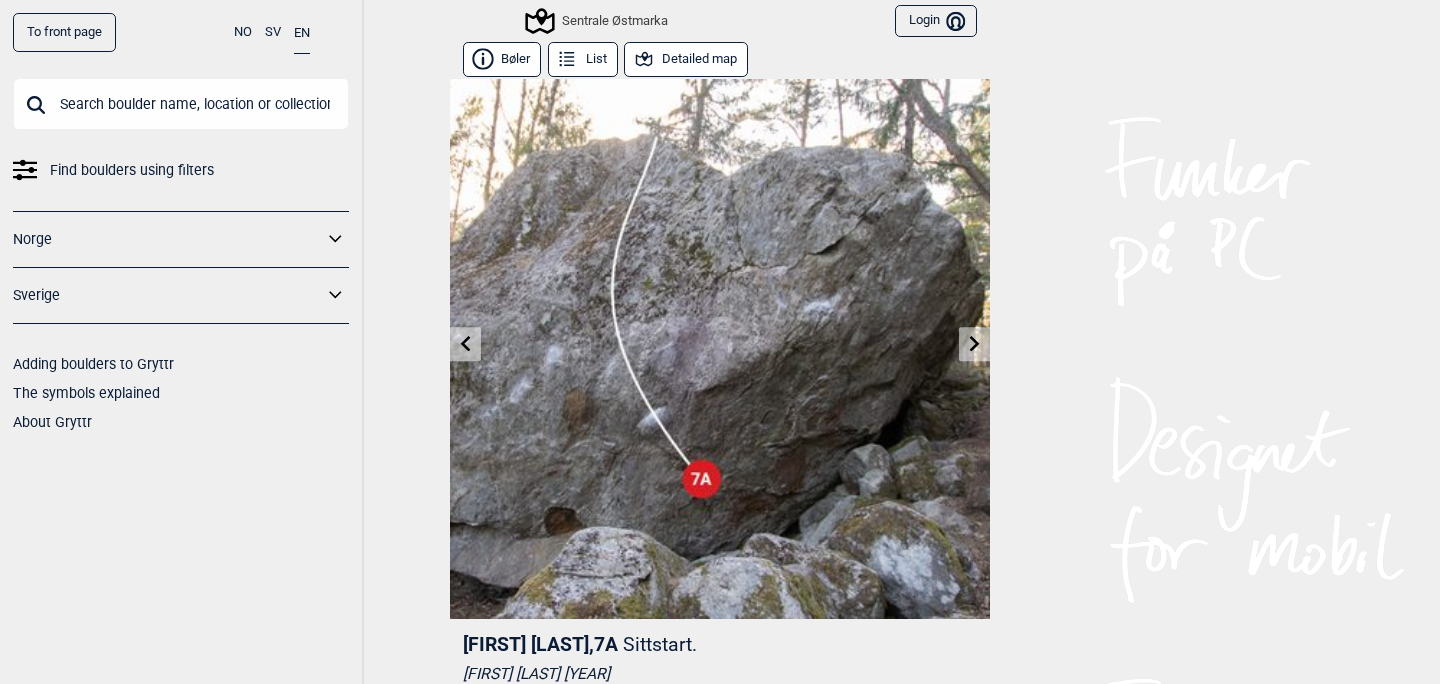 click at bounding box center [465, 344] 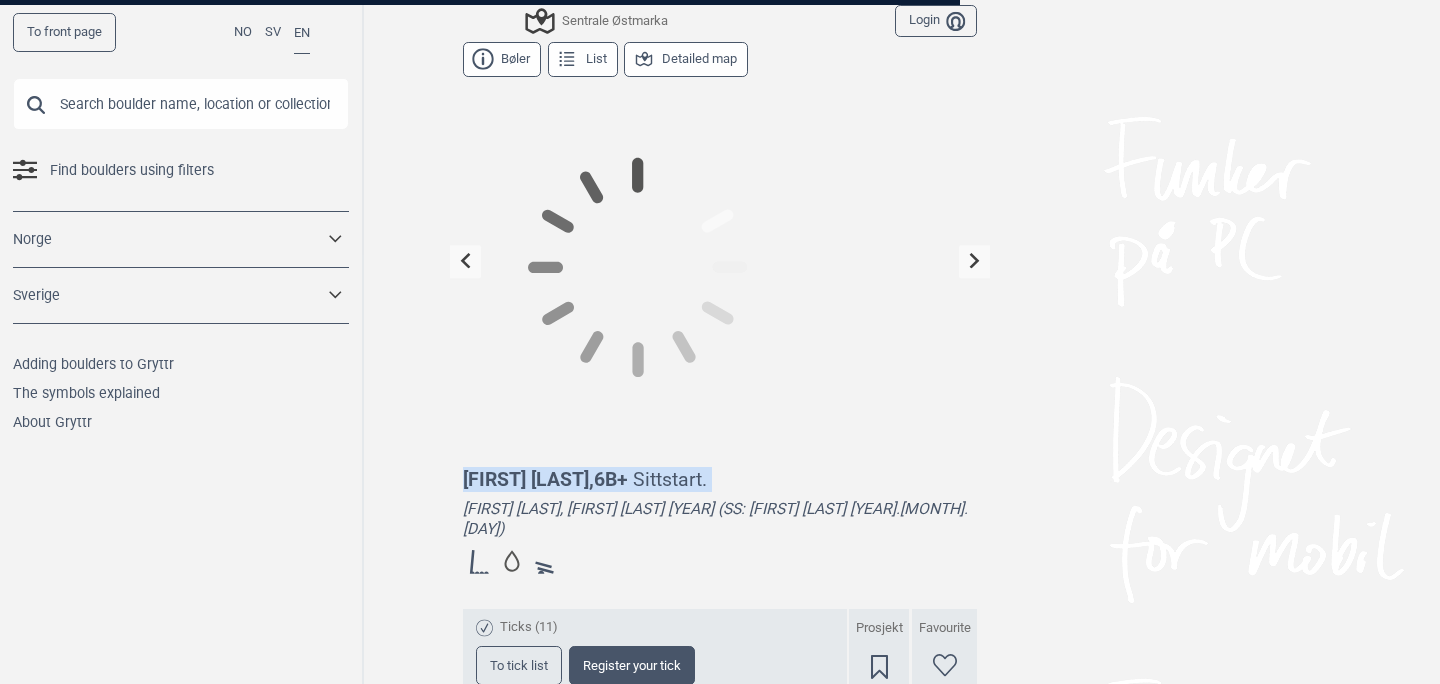click at bounding box center [720, 266] 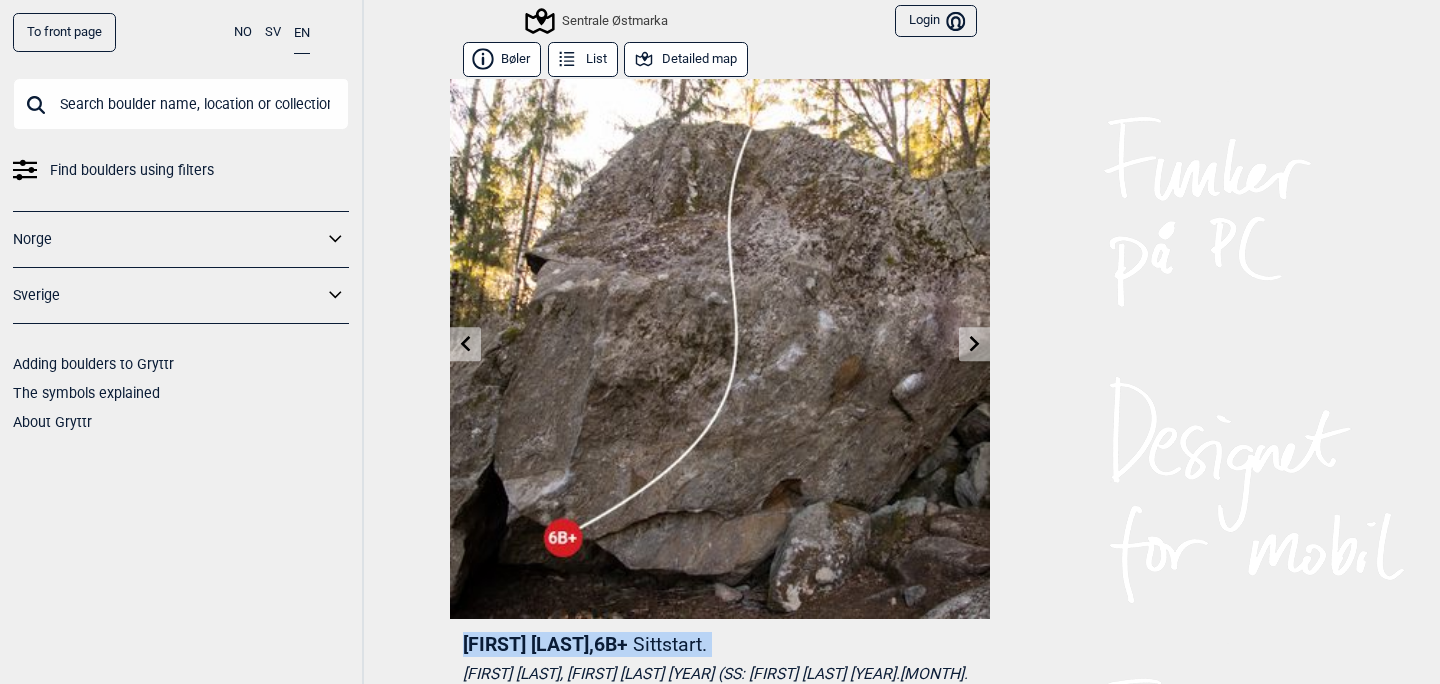click at bounding box center [465, 344] 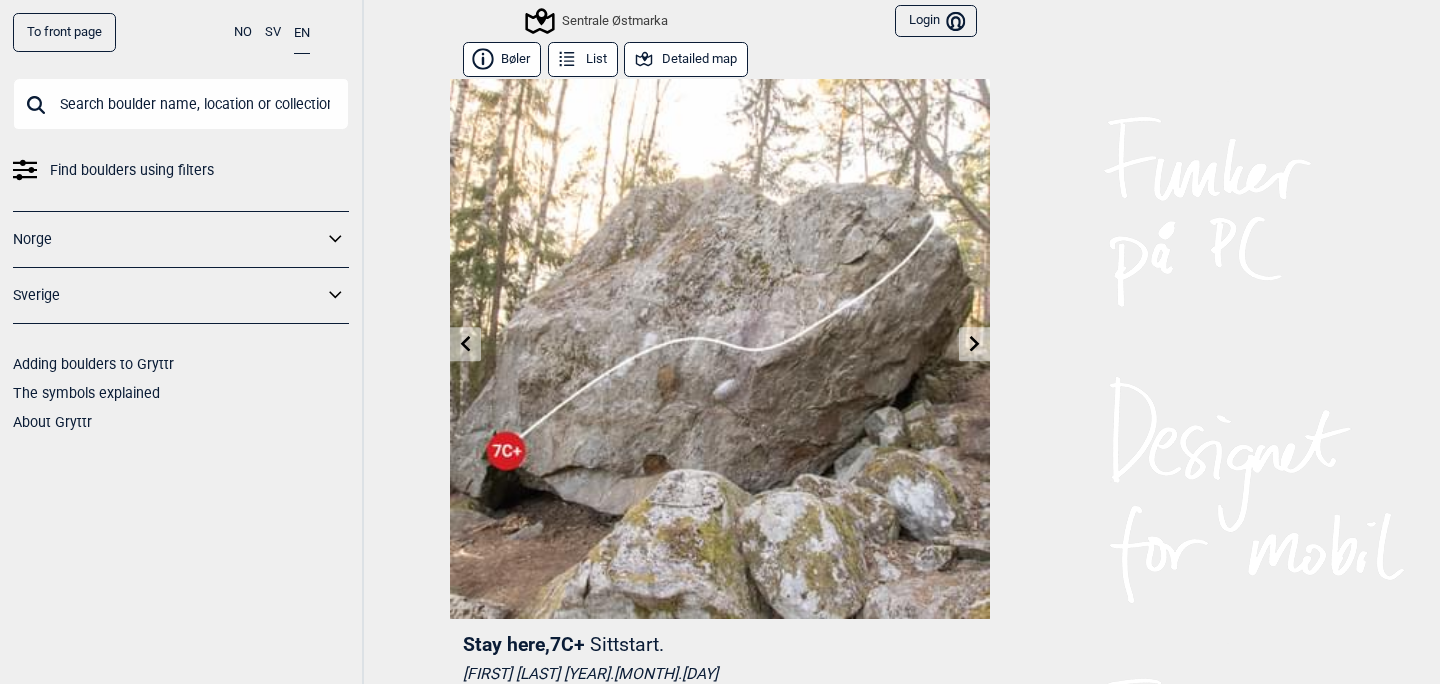 click at bounding box center [465, 344] 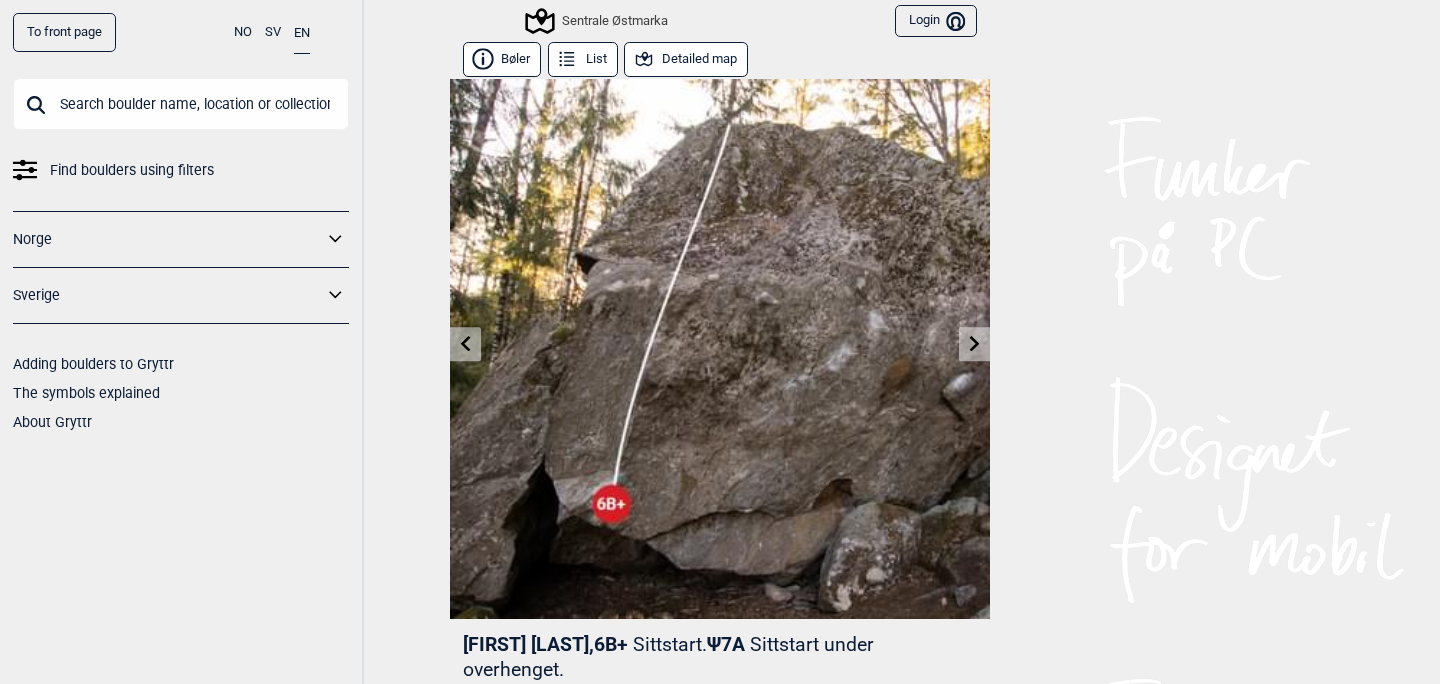 click 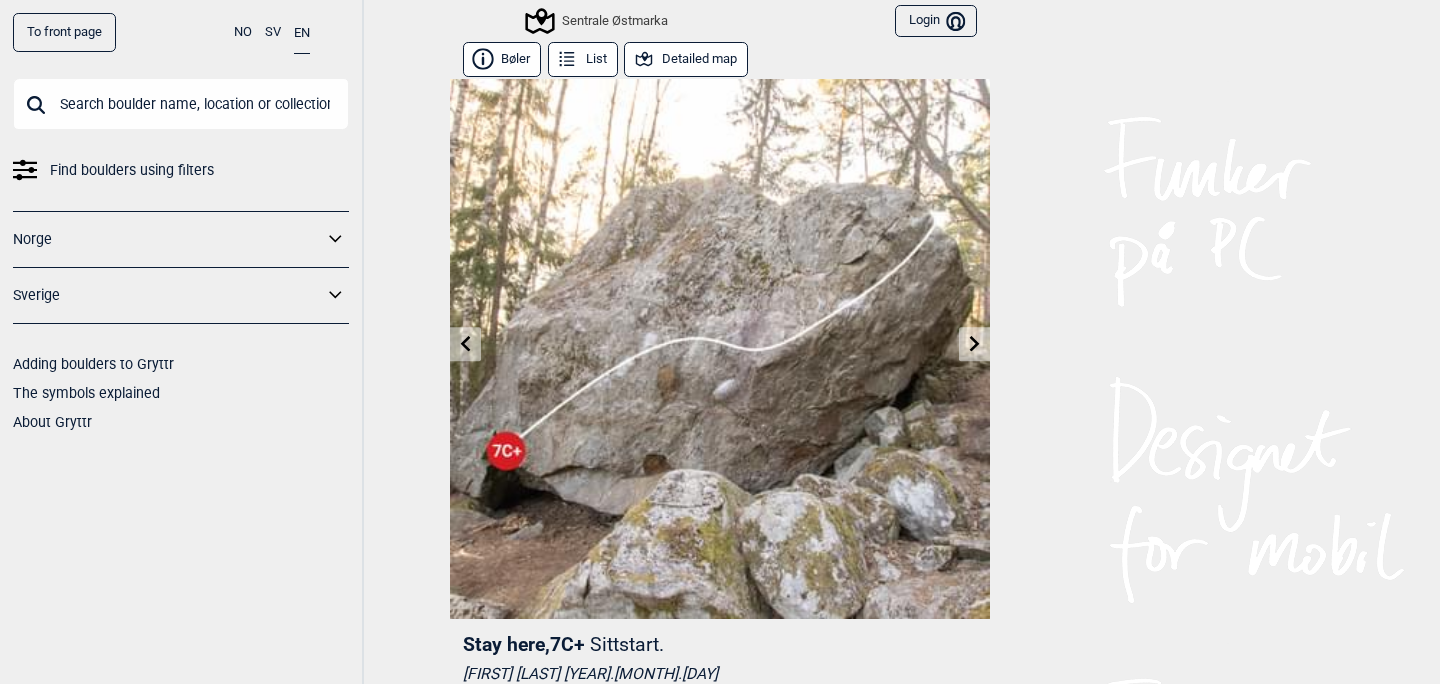 click at bounding box center (465, 344) 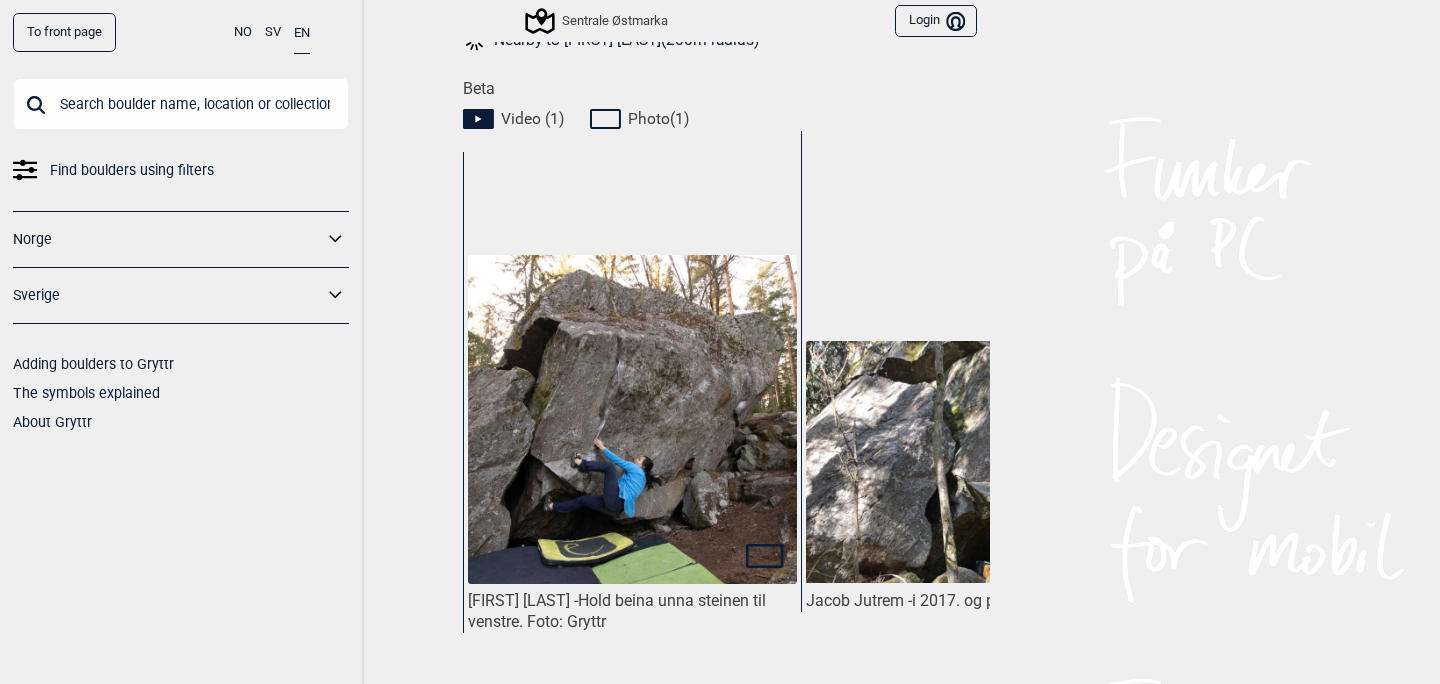 scroll, scrollTop: 899, scrollLeft: 0, axis: vertical 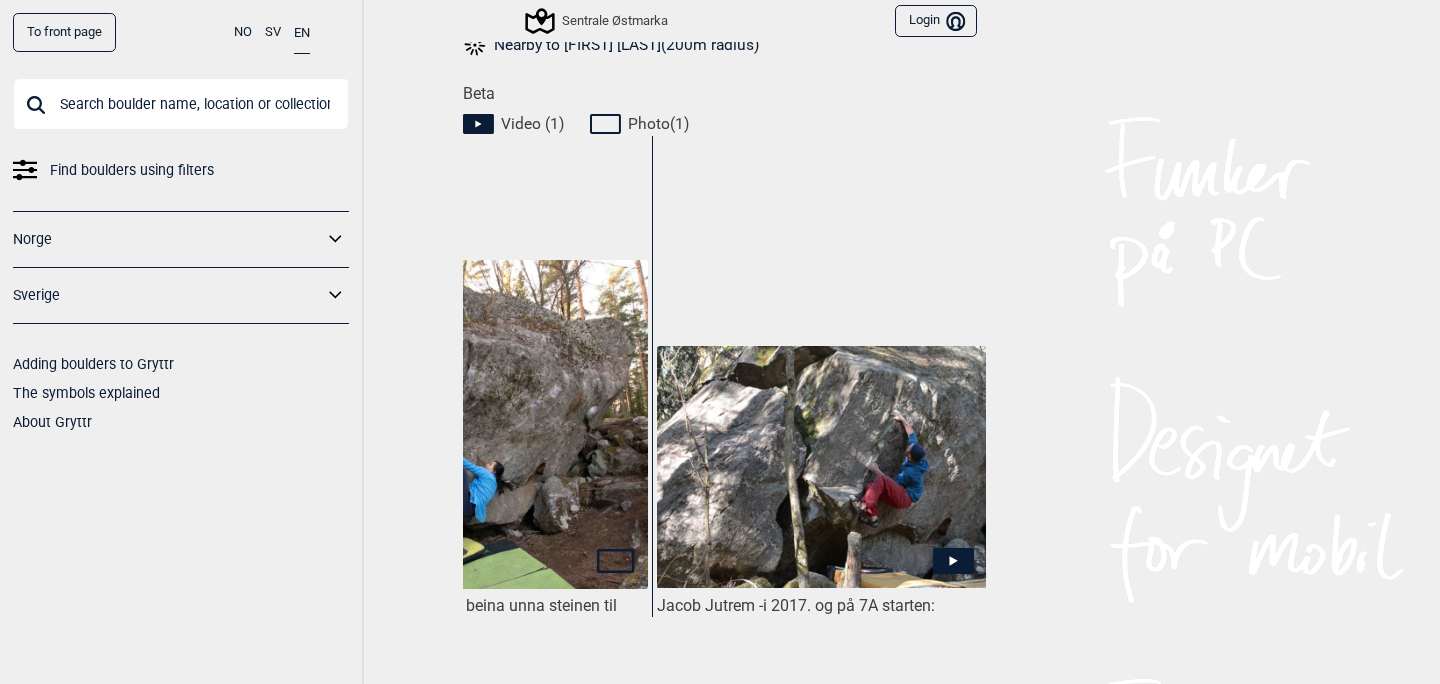 click 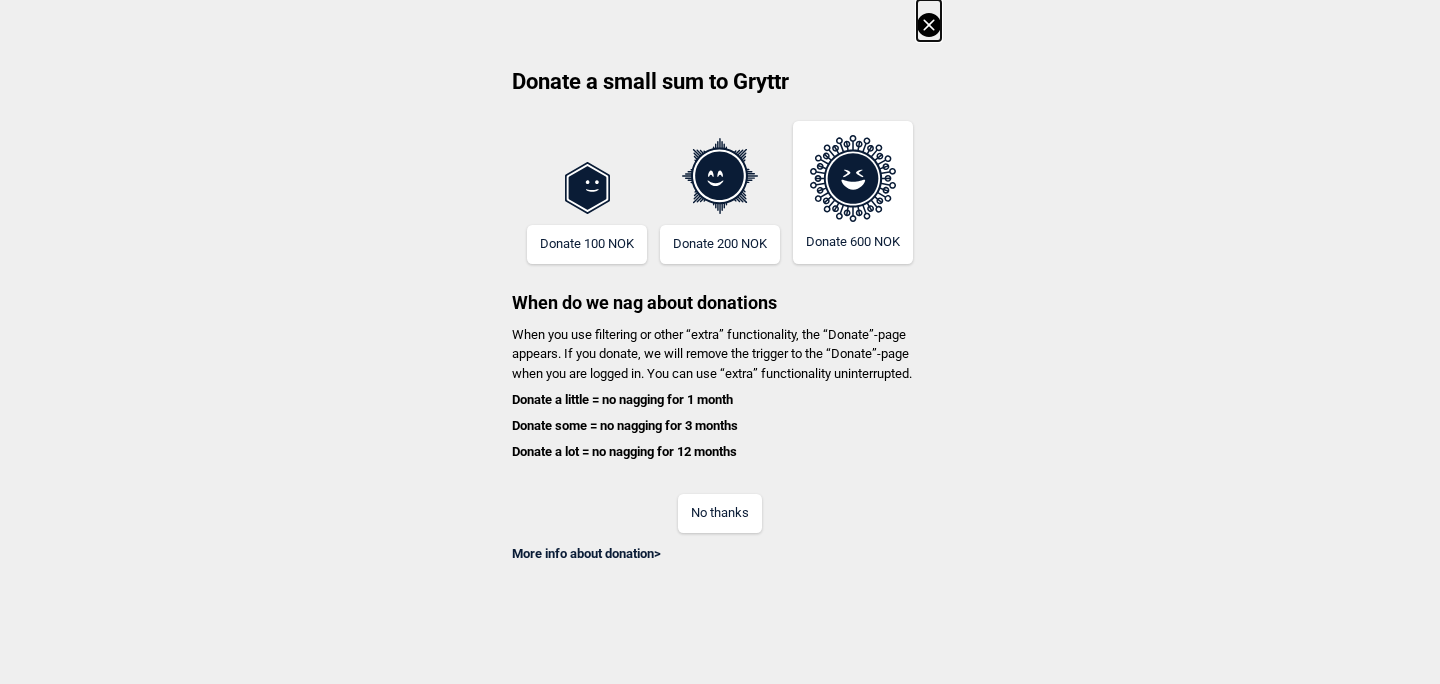 click on "No thanks" at bounding box center [720, 513] 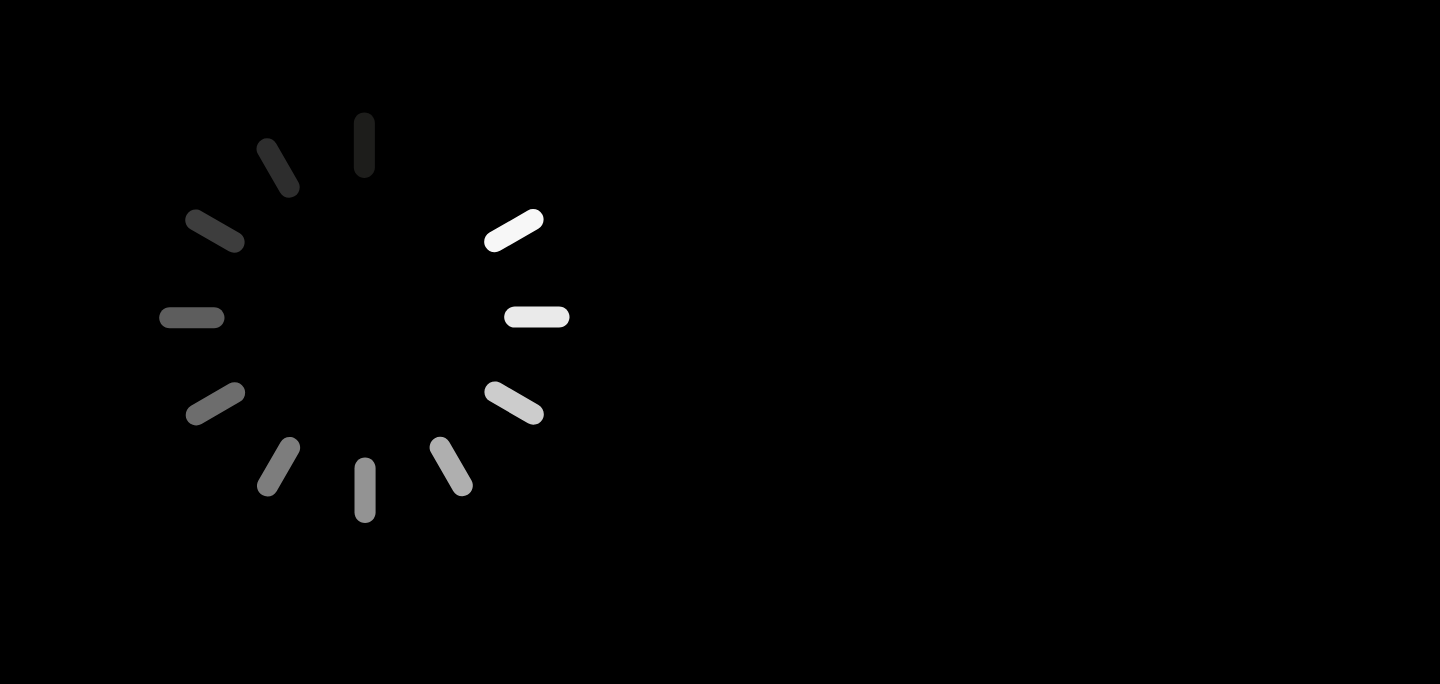 scroll, scrollTop: 0, scrollLeft: 0, axis: both 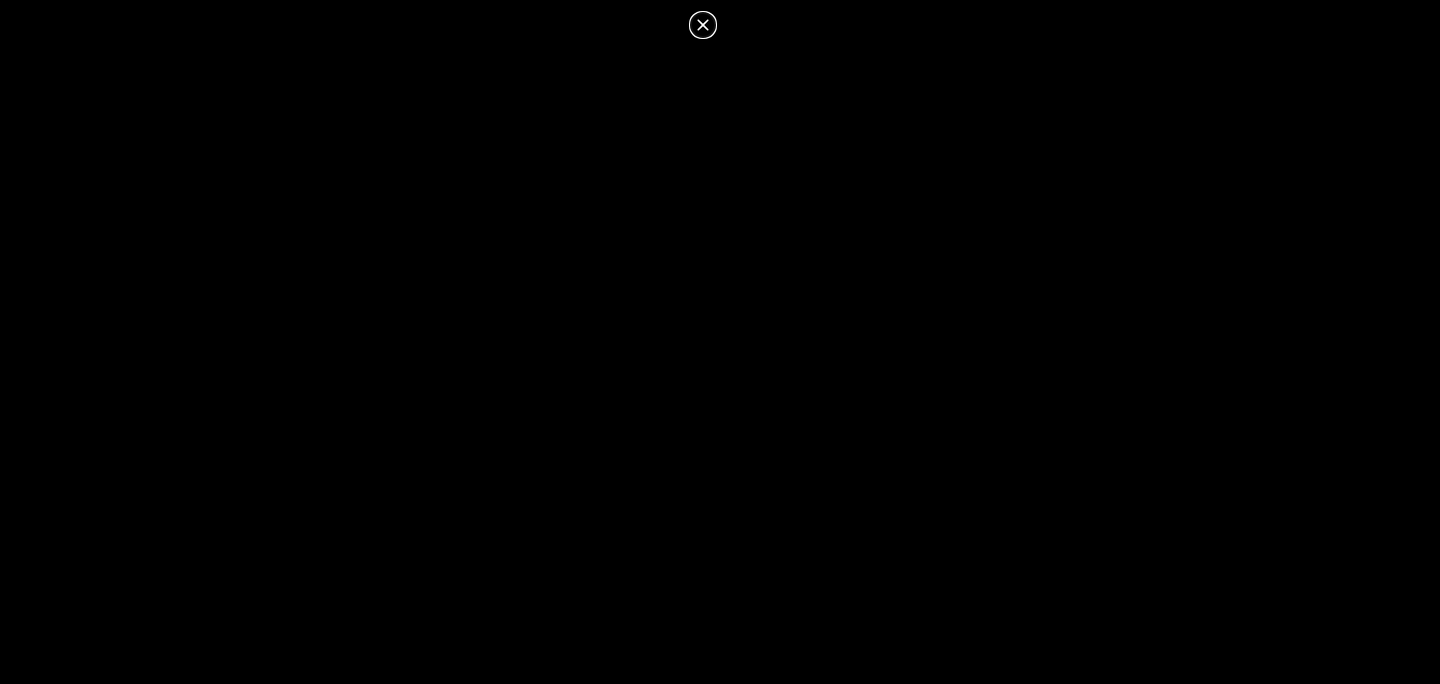 click 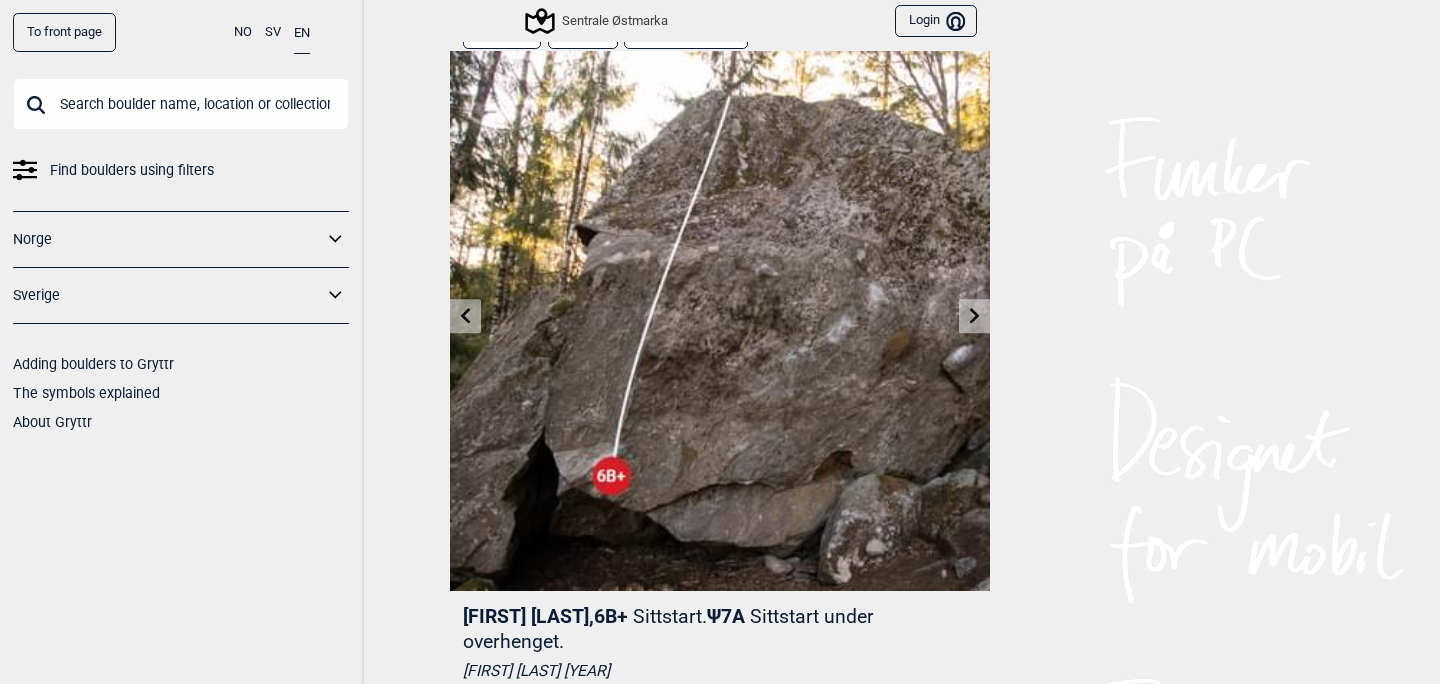 scroll, scrollTop: 0, scrollLeft: 0, axis: both 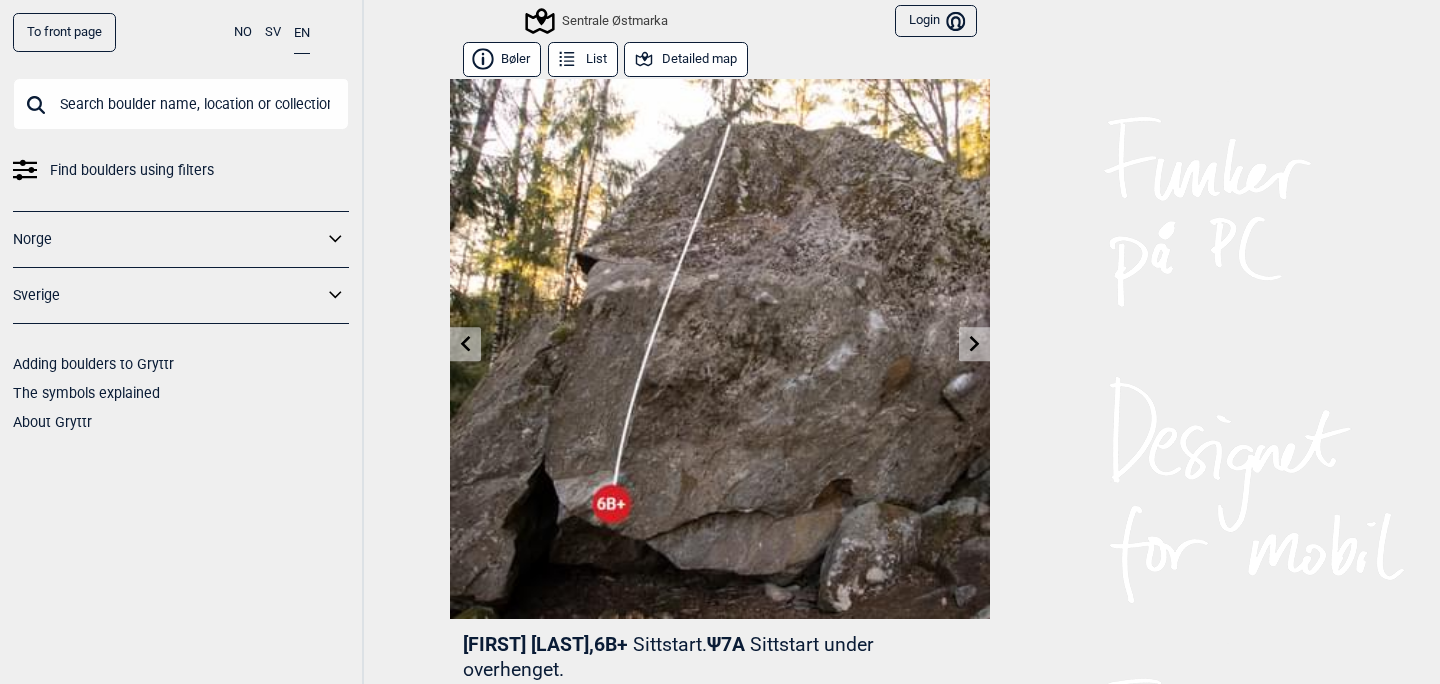 click at bounding box center (465, 344) 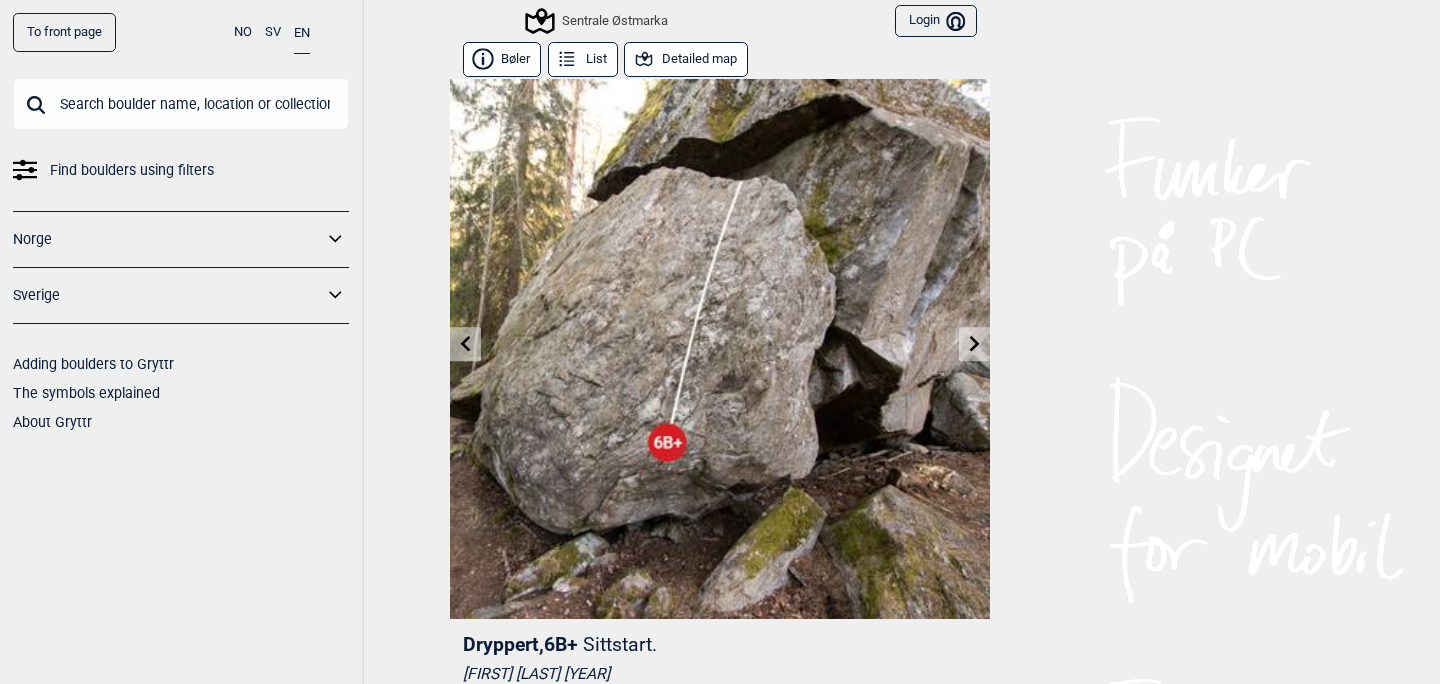 click at bounding box center (465, 344) 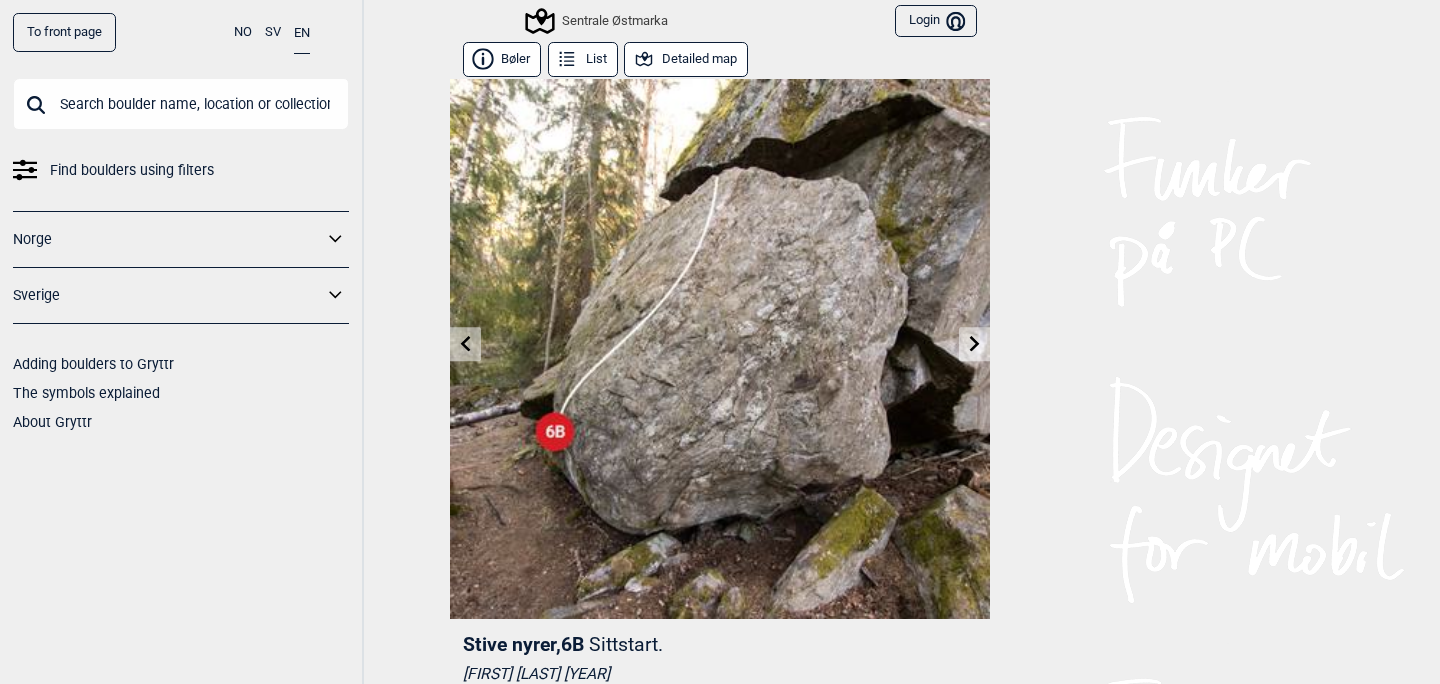 click at bounding box center (465, 344) 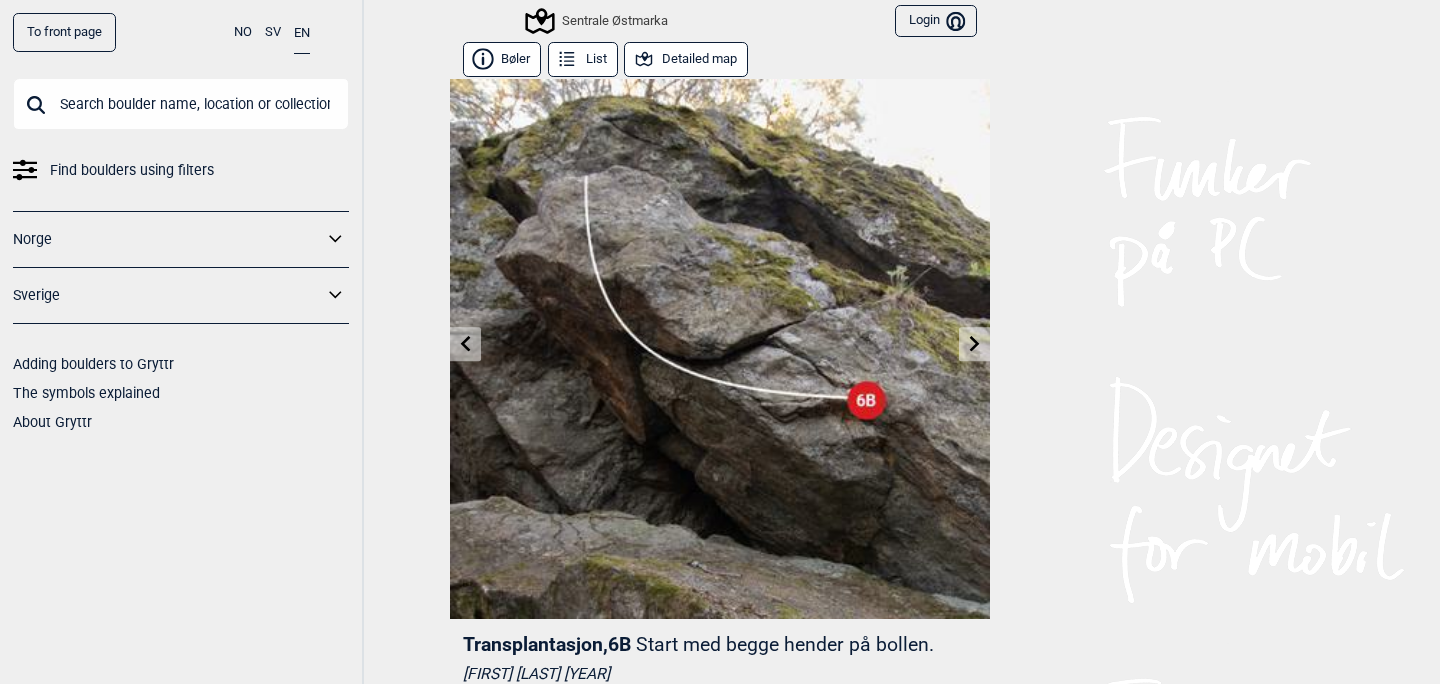 click 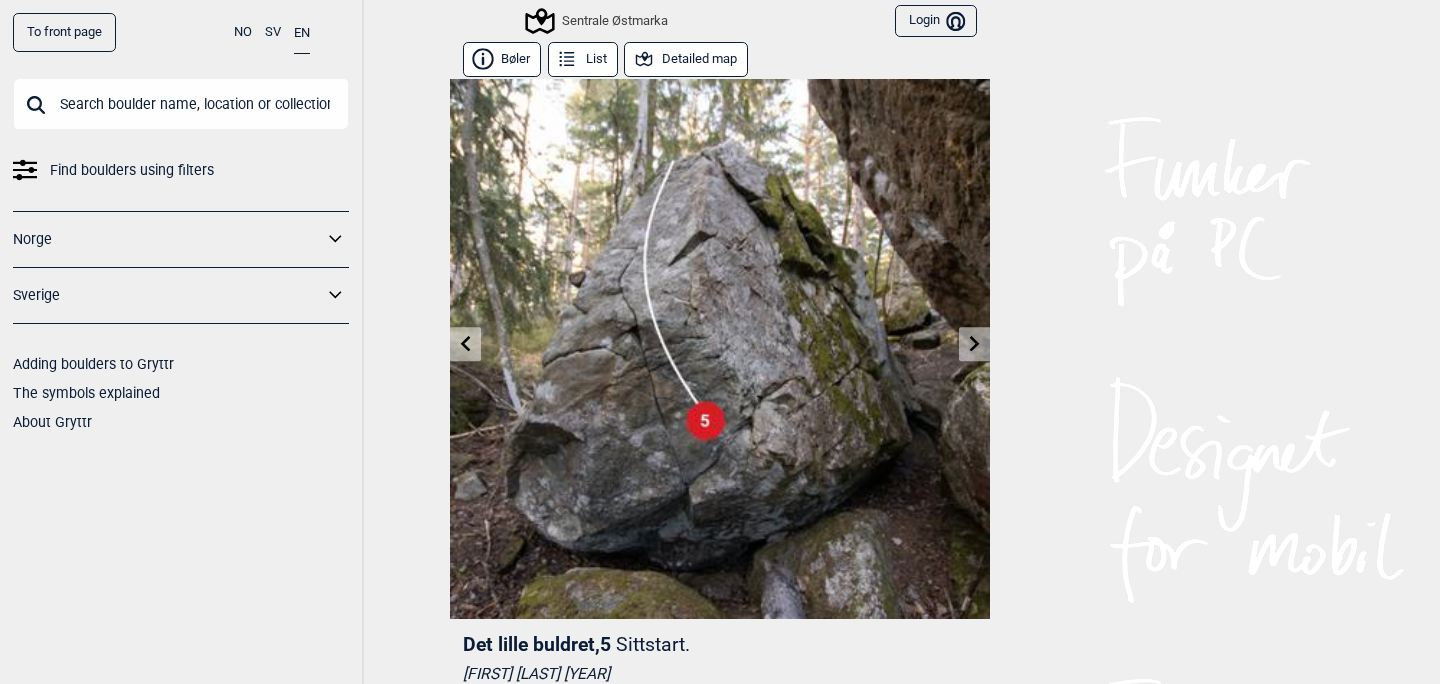 click 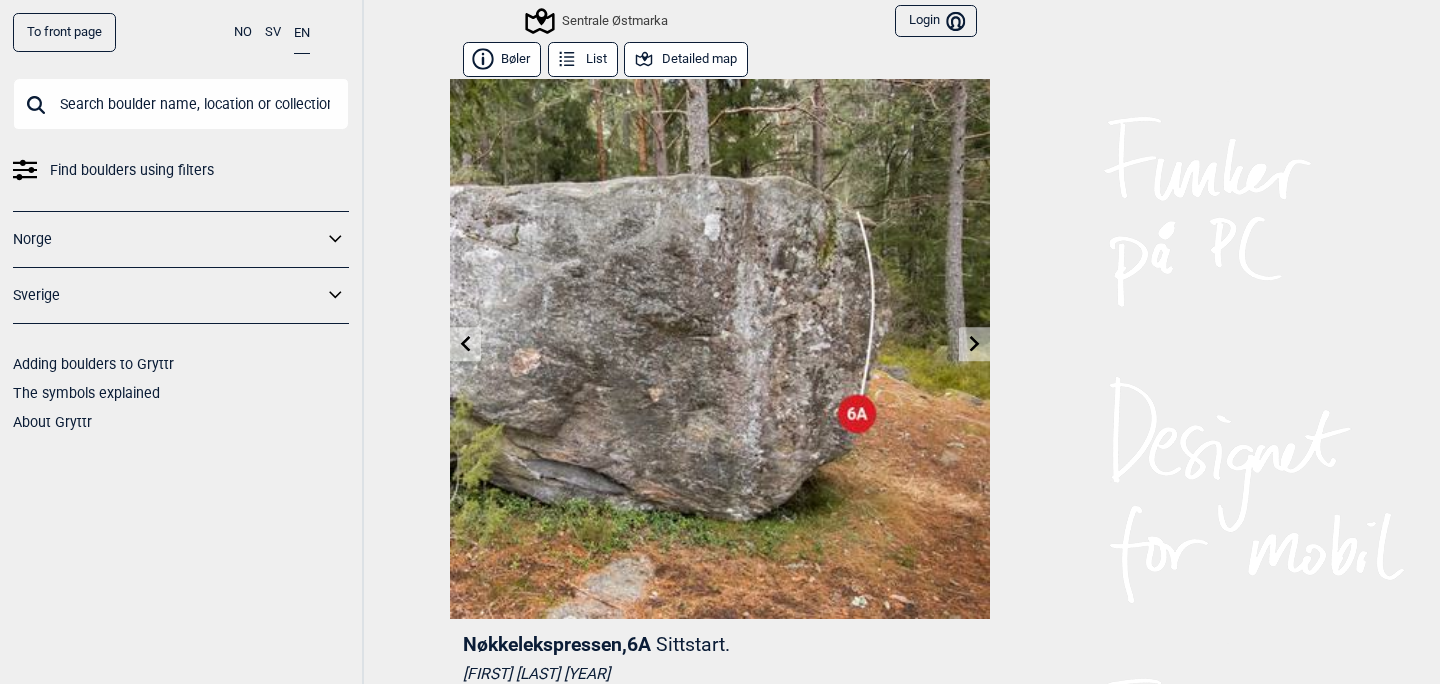 click 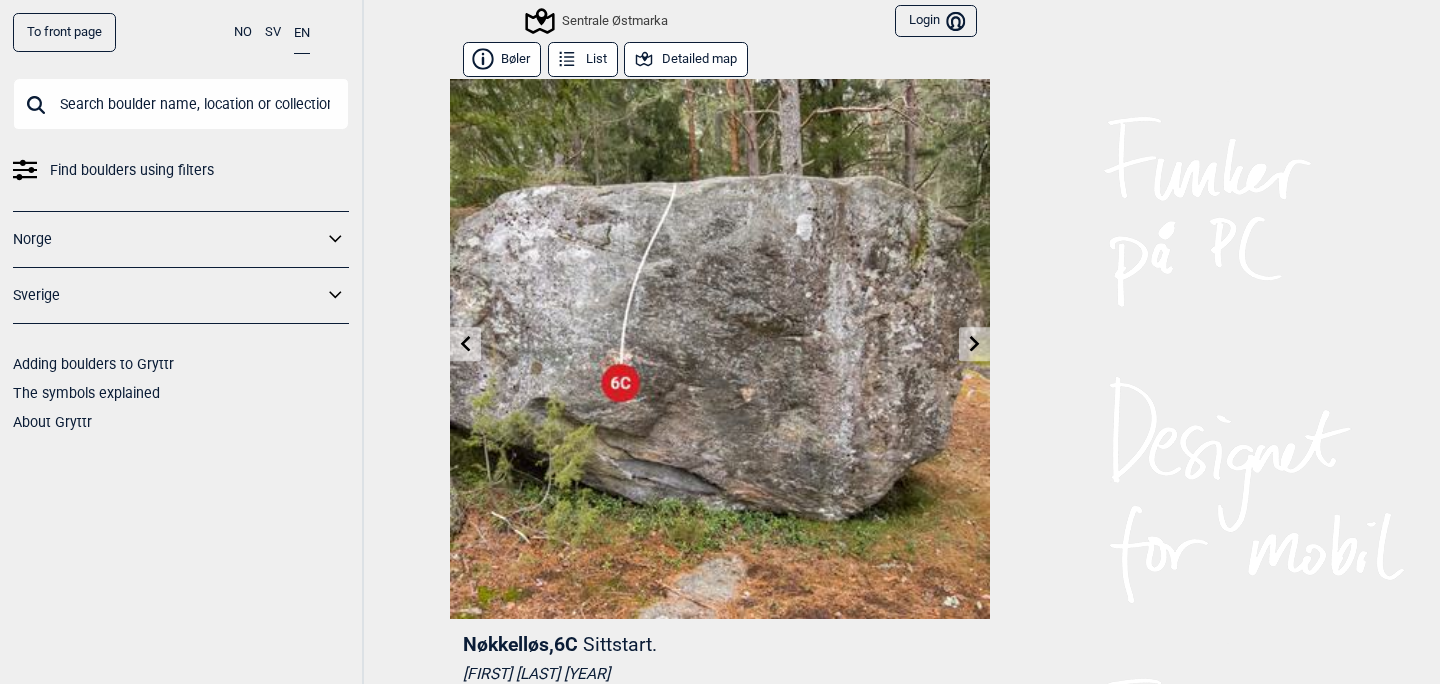 click 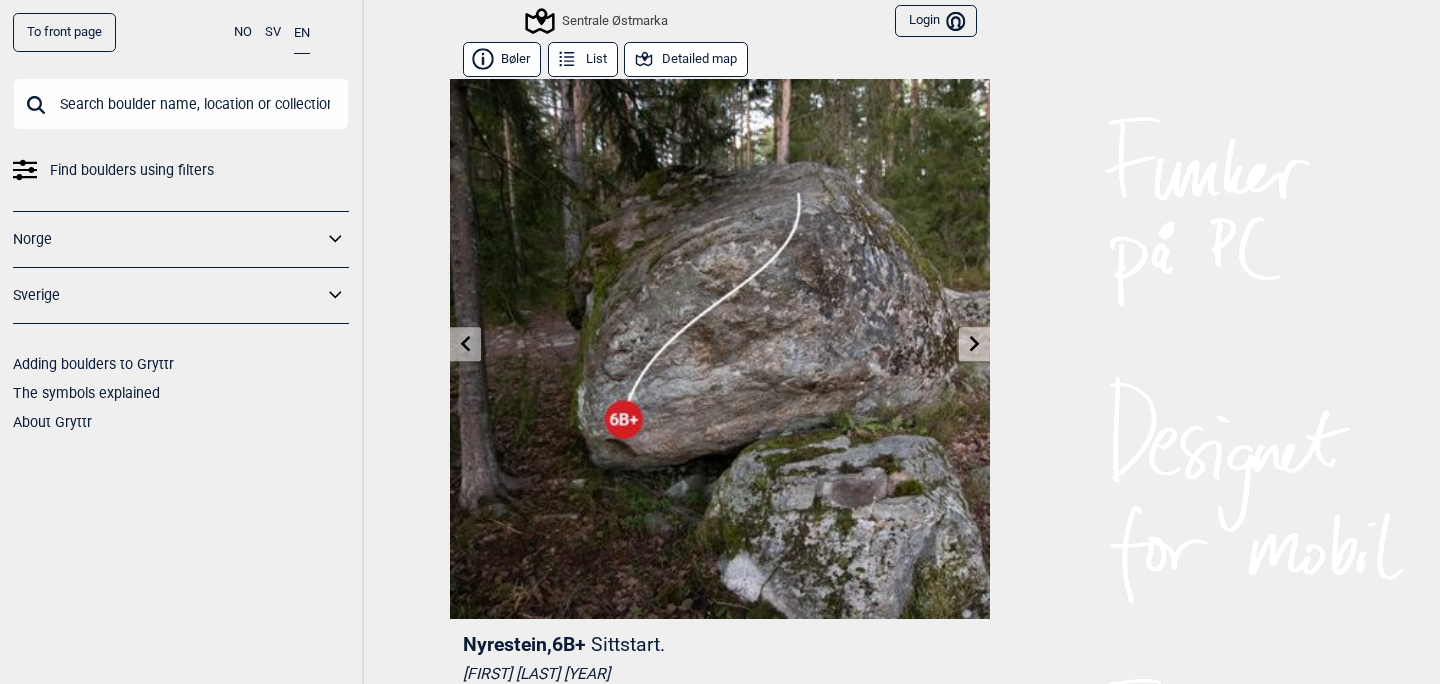 click 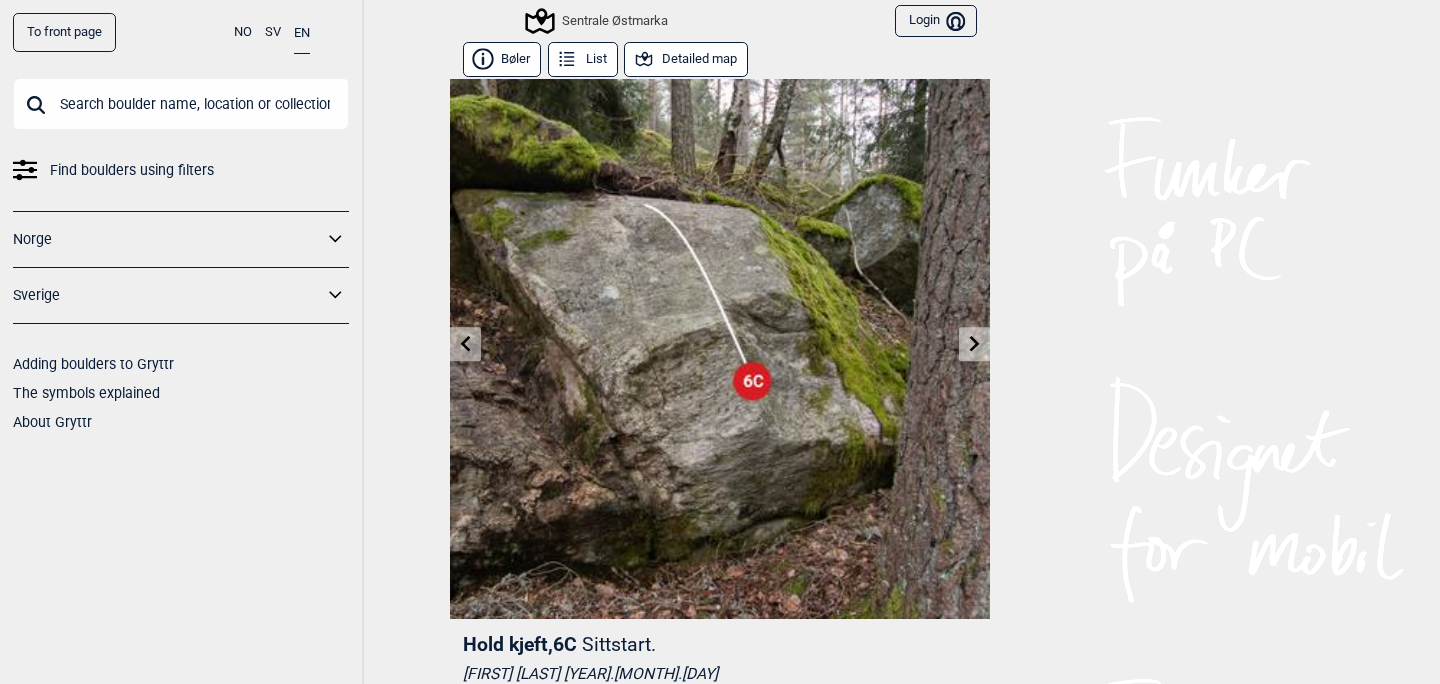 click 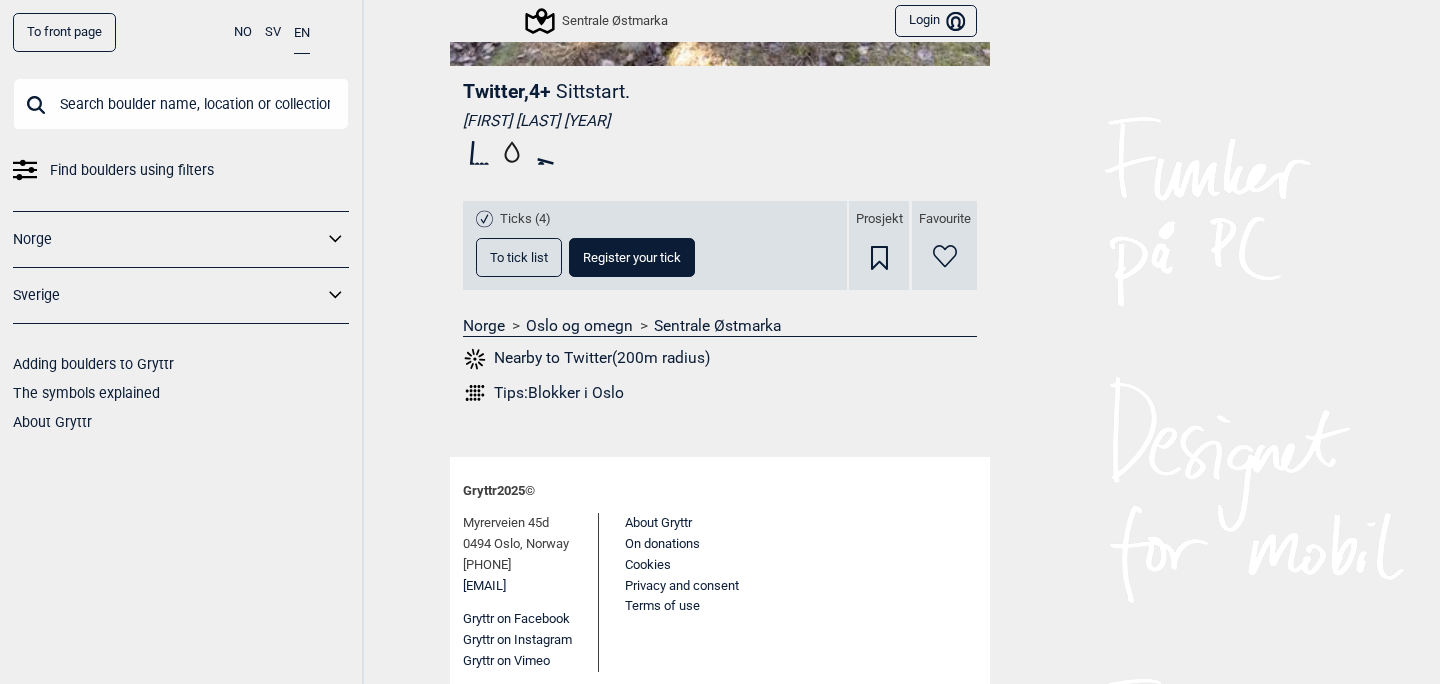 scroll, scrollTop: 0, scrollLeft: 0, axis: both 